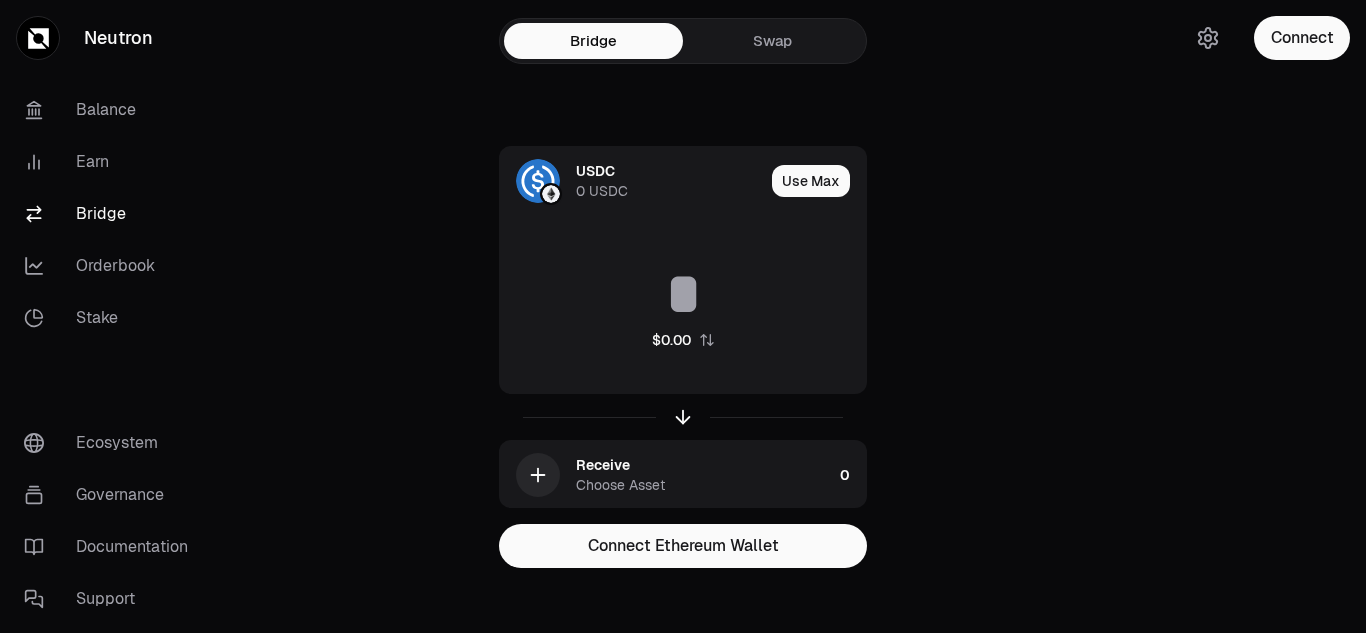 scroll, scrollTop: 0, scrollLeft: 0, axis: both 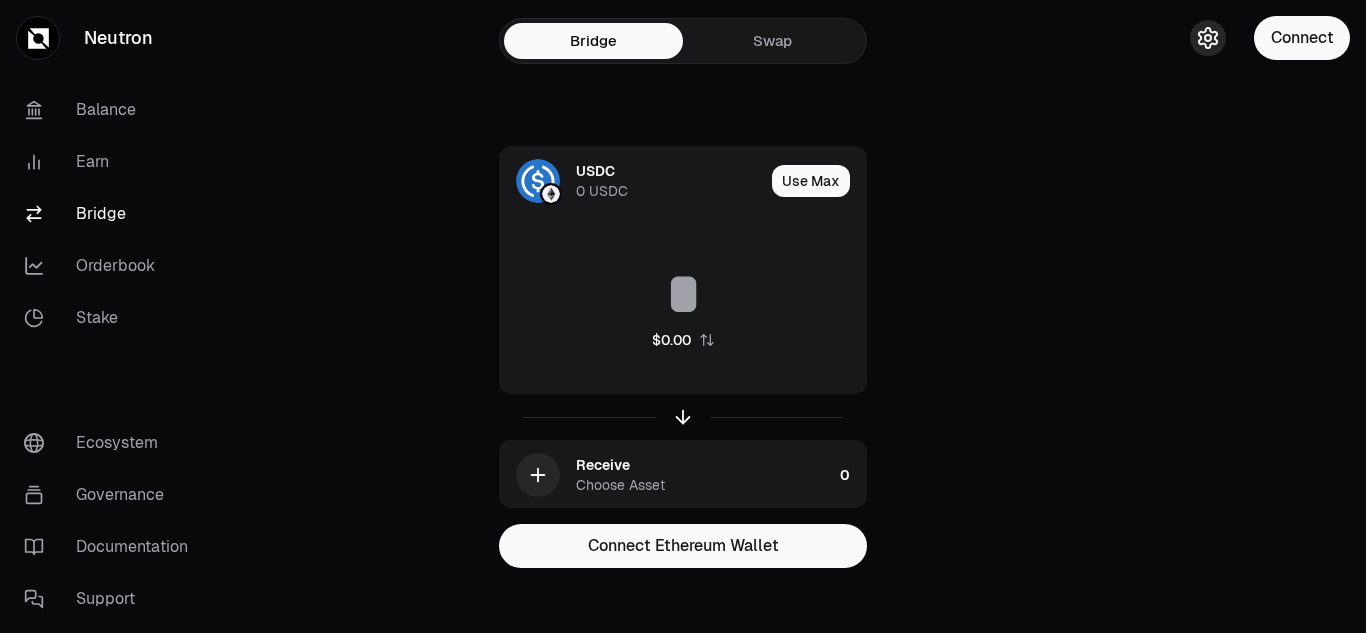 click 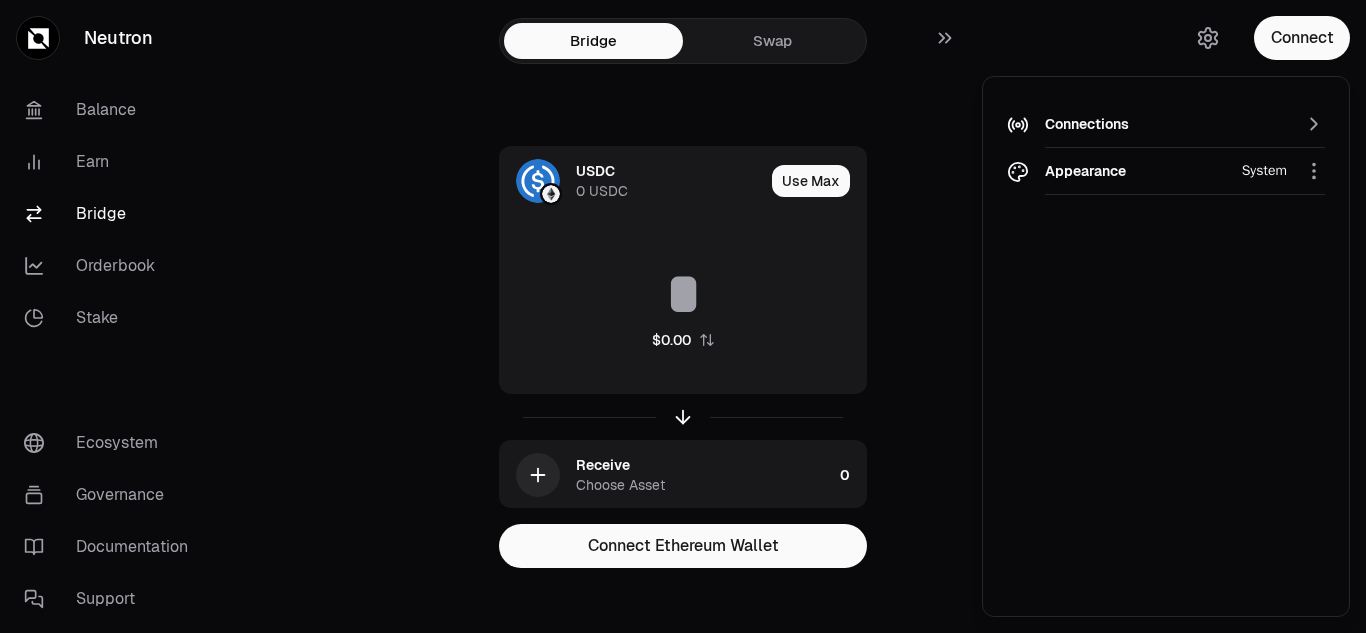 click on "Selector for Source Token Select the token you want to bridge from. From **** Neutron" at bounding box center (683, 324) 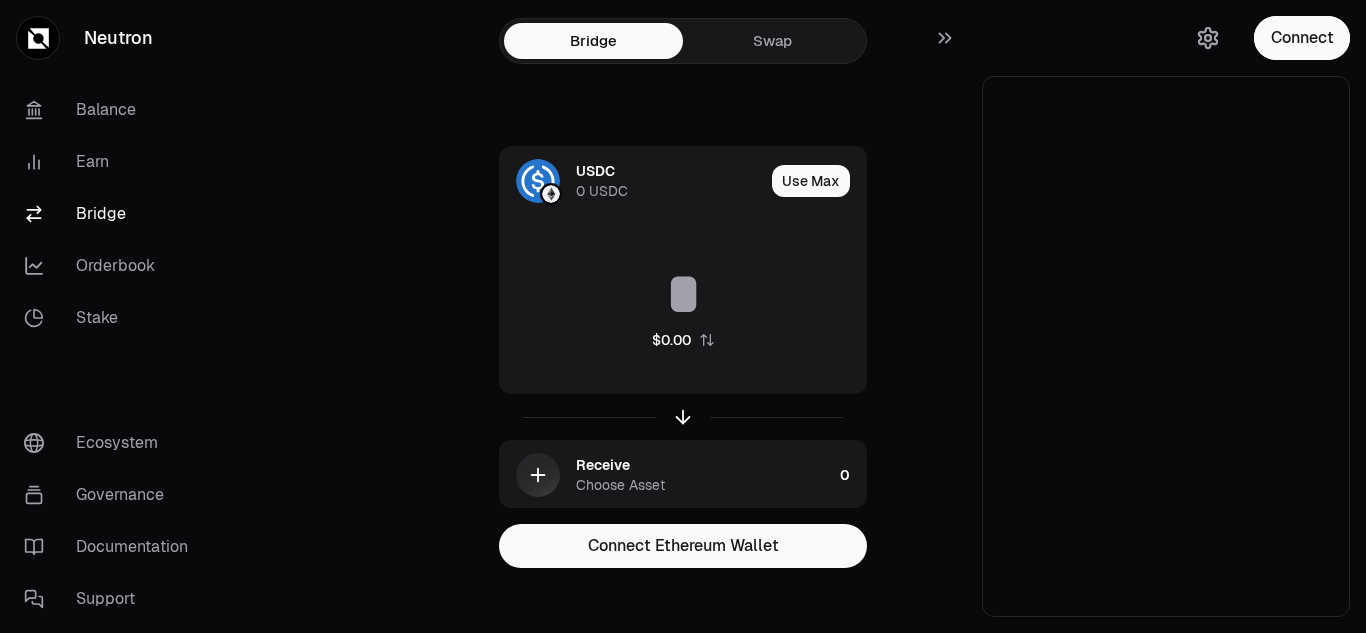 click on "Neutron Balance Earn Bridge Orderbook Stake Ecosystem Governance Documentation Support Bridge Swap USDC 0 USDC Use Max $0.00 Receive Choose Asset 0 Connect Ethereum Wallet Connect
Bridge | Neutron
Connect Portfolio Your tokens and total balance" at bounding box center [683, 324] 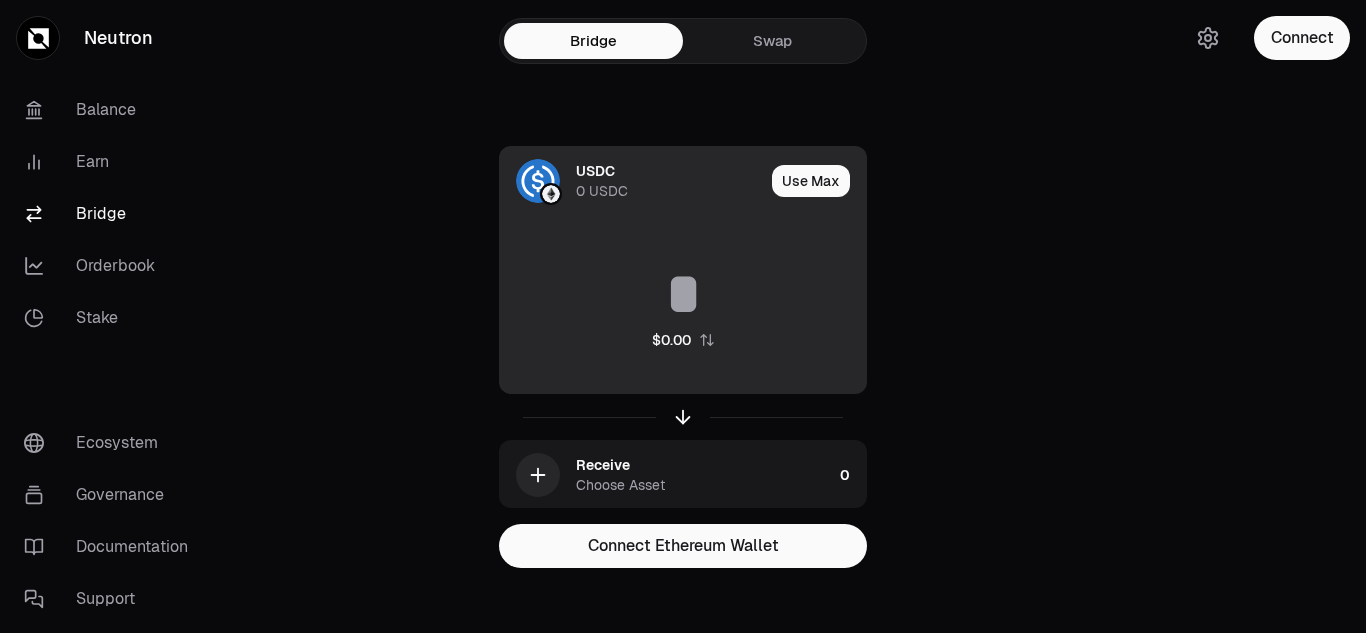 click on "0 USDC" at bounding box center (602, 191) 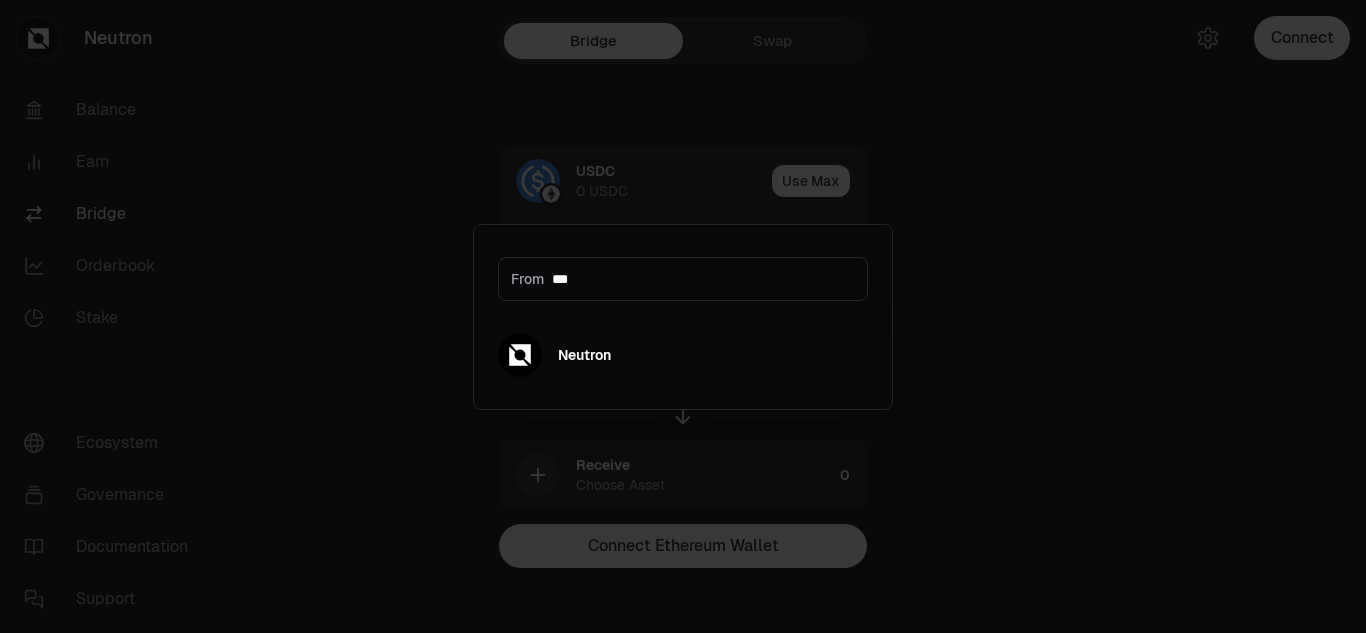 scroll, scrollTop: 0, scrollLeft: 0, axis: both 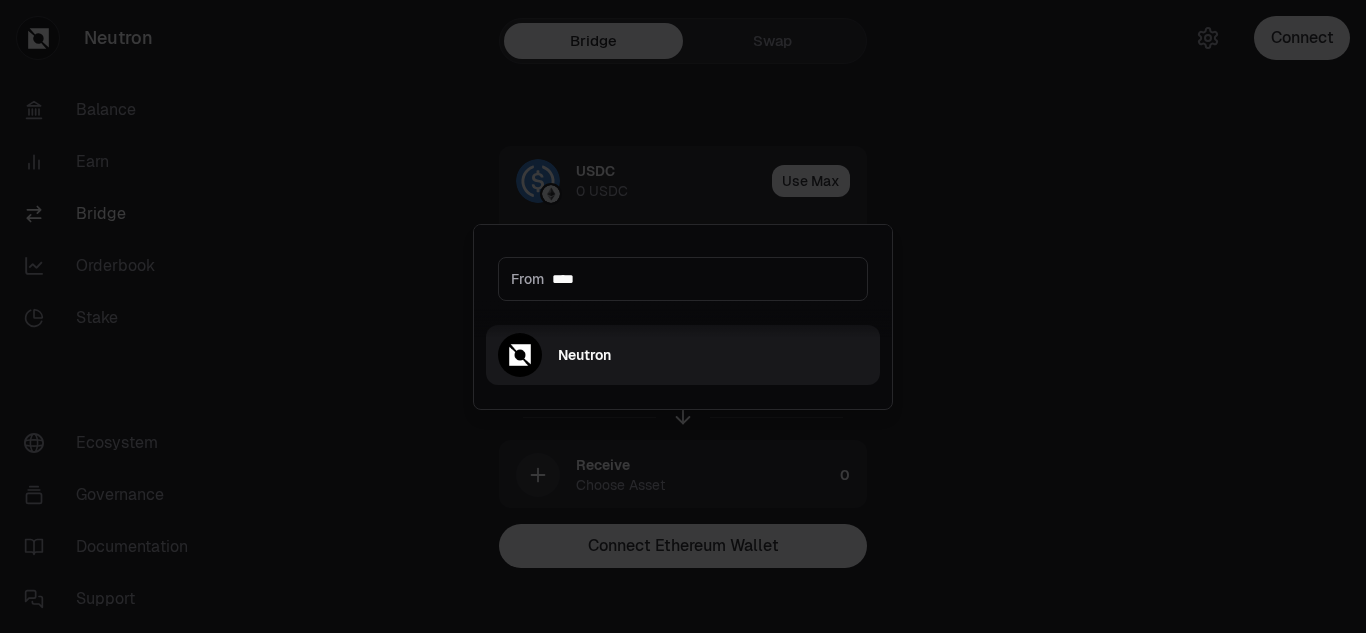 type on "****" 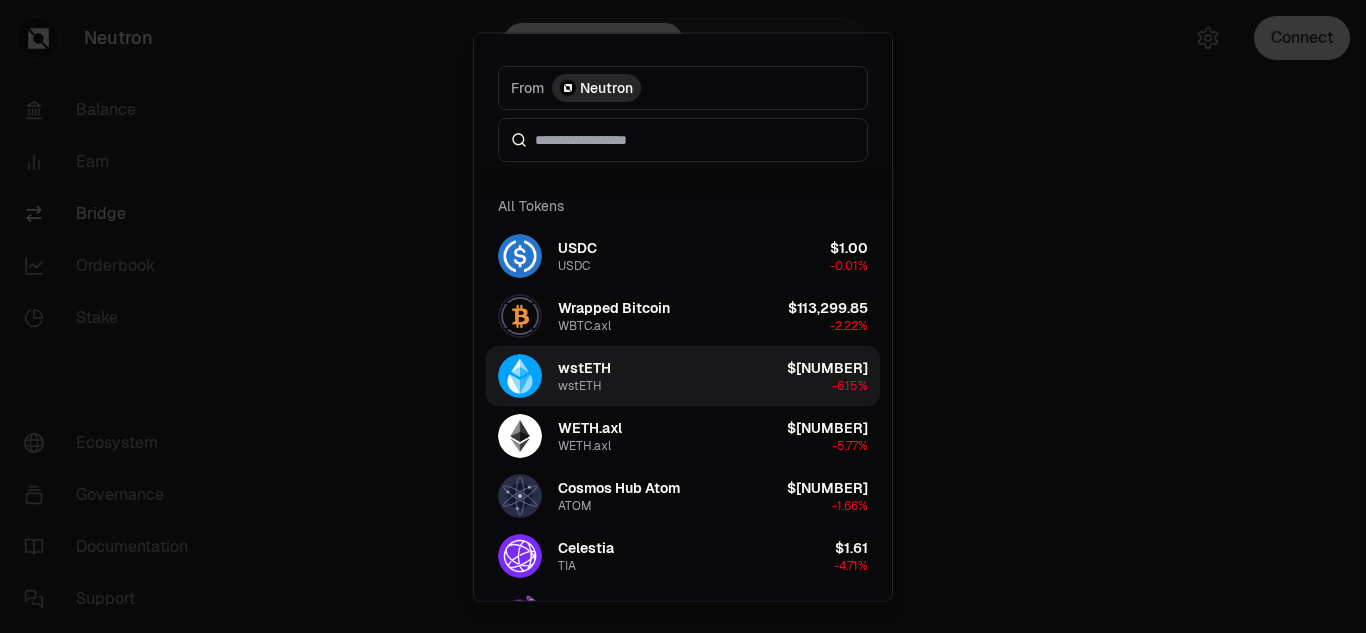 scroll, scrollTop: 100, scrollLeft: 0, axis: vertical 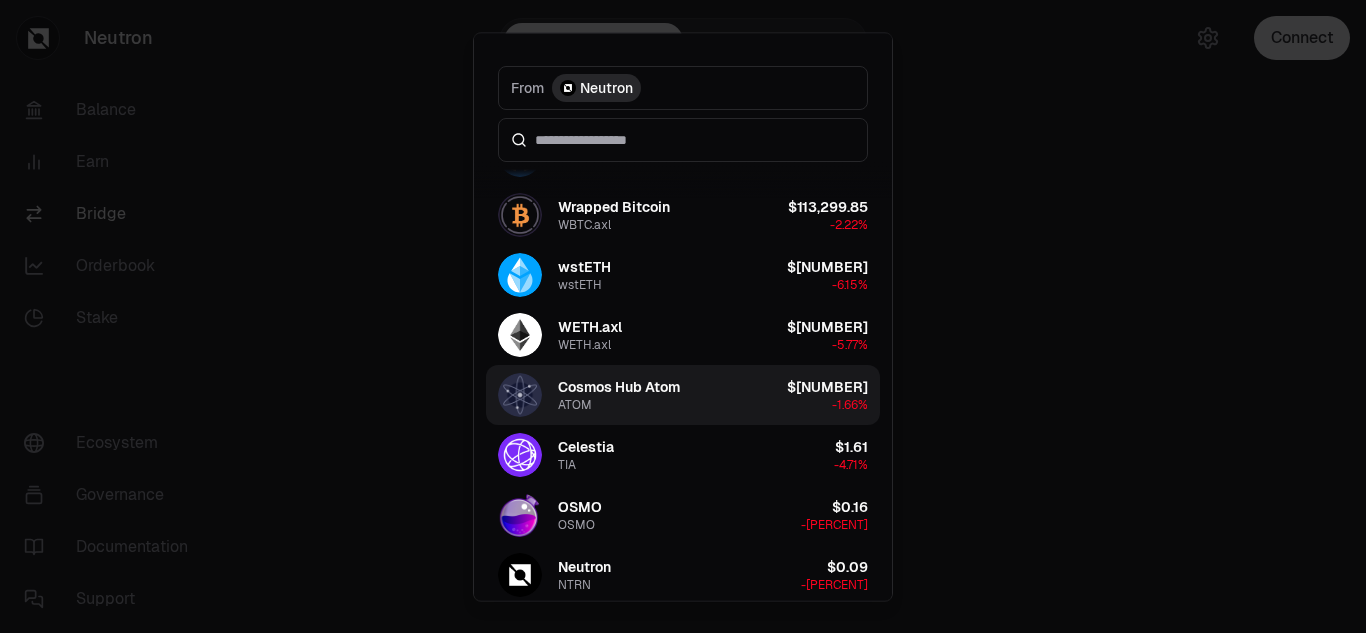 click on "Cosmos Hub Atom ATOM $[NUMBER] -[PERCENT]" at bounding box center (683, 395) 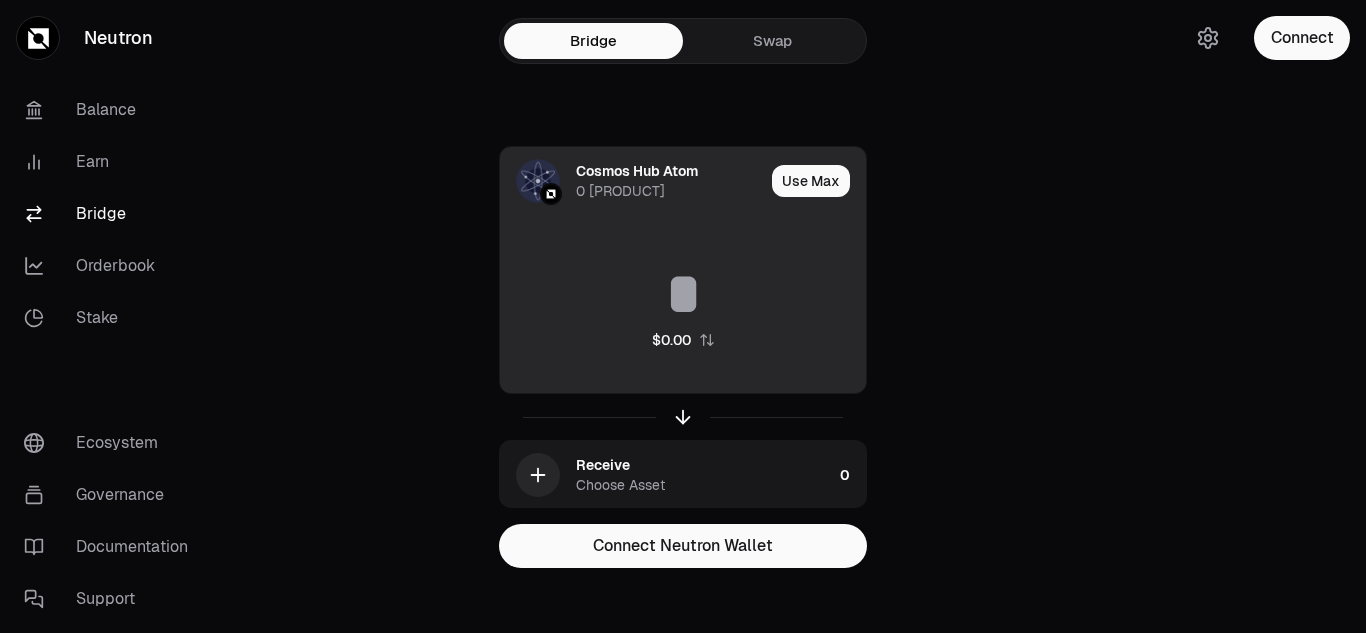 click at bounding box center (683, 294) 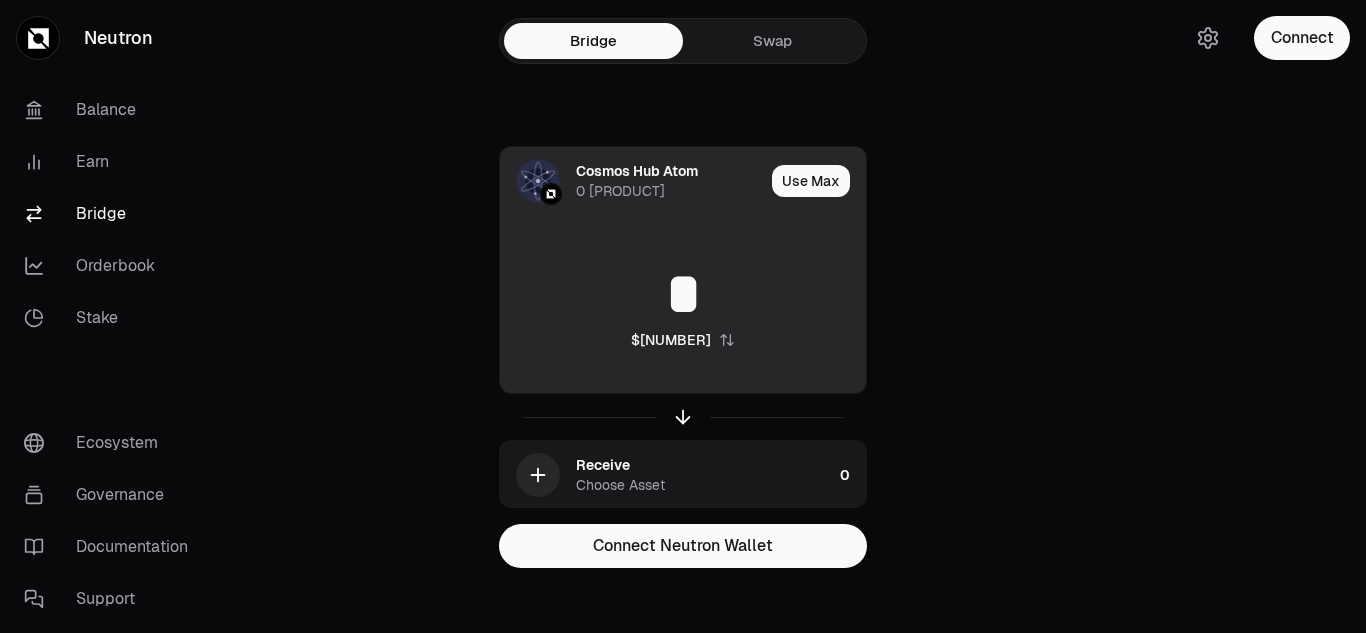 type on "*" 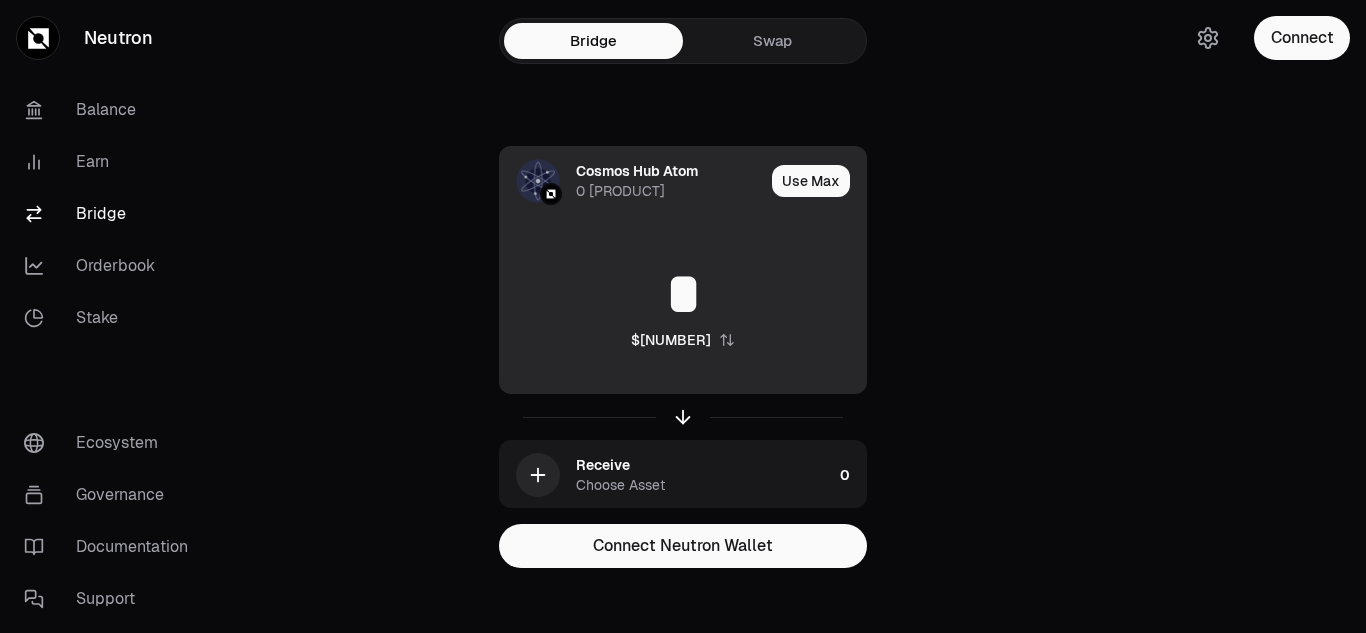 click on "Cosmos Hub Atom 0 ATOM" at bounding box center (670, 181) 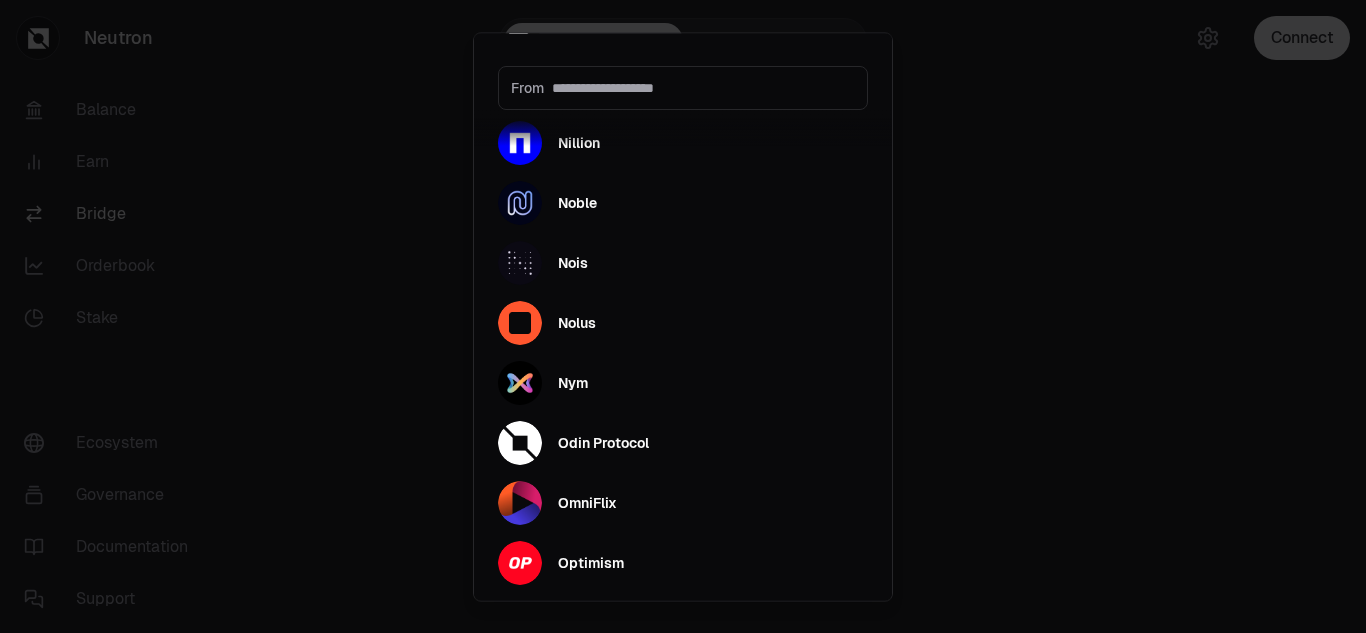 scroll, scrollTop: 4900, scrollLeft: 0, axis: vertical 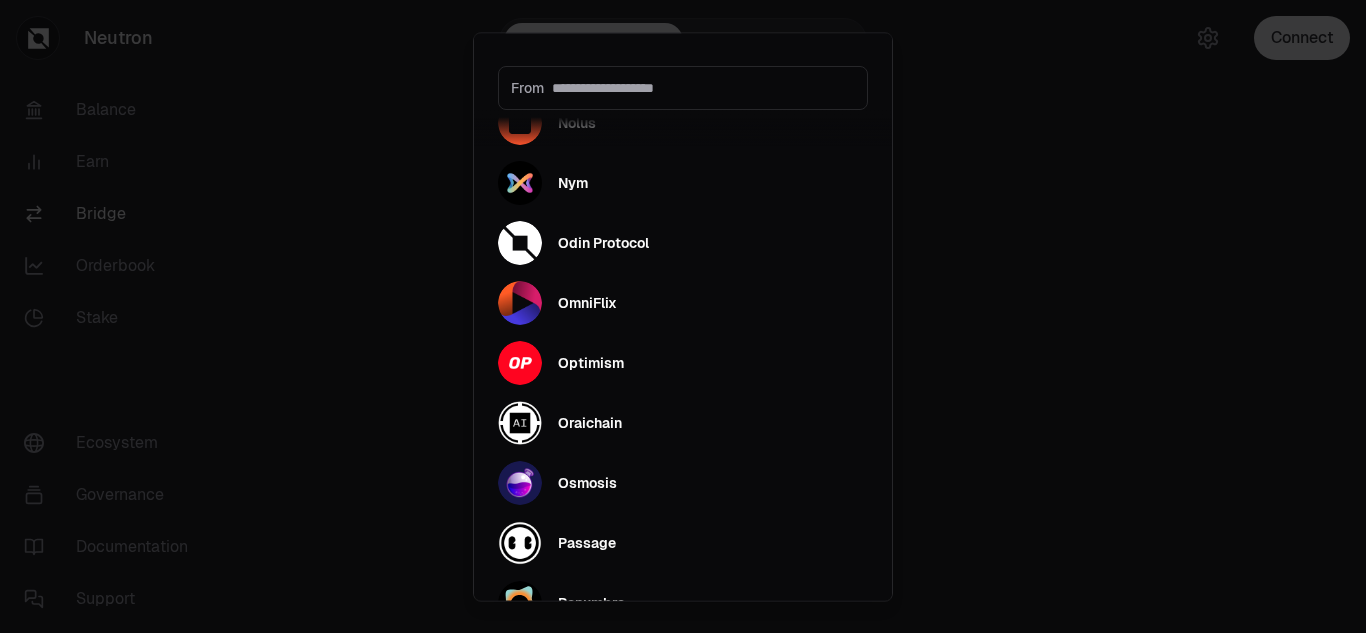click at bounding box center (683, 316) 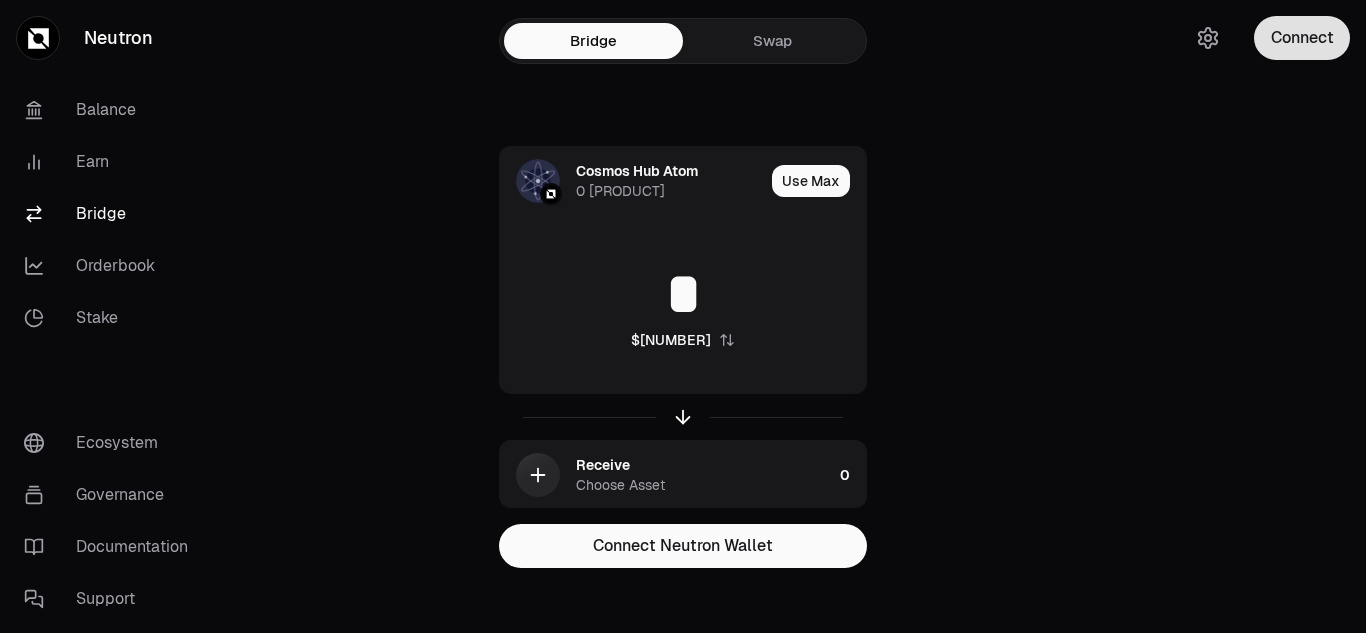 click on "Connect" at bounding box center (1302, 38) 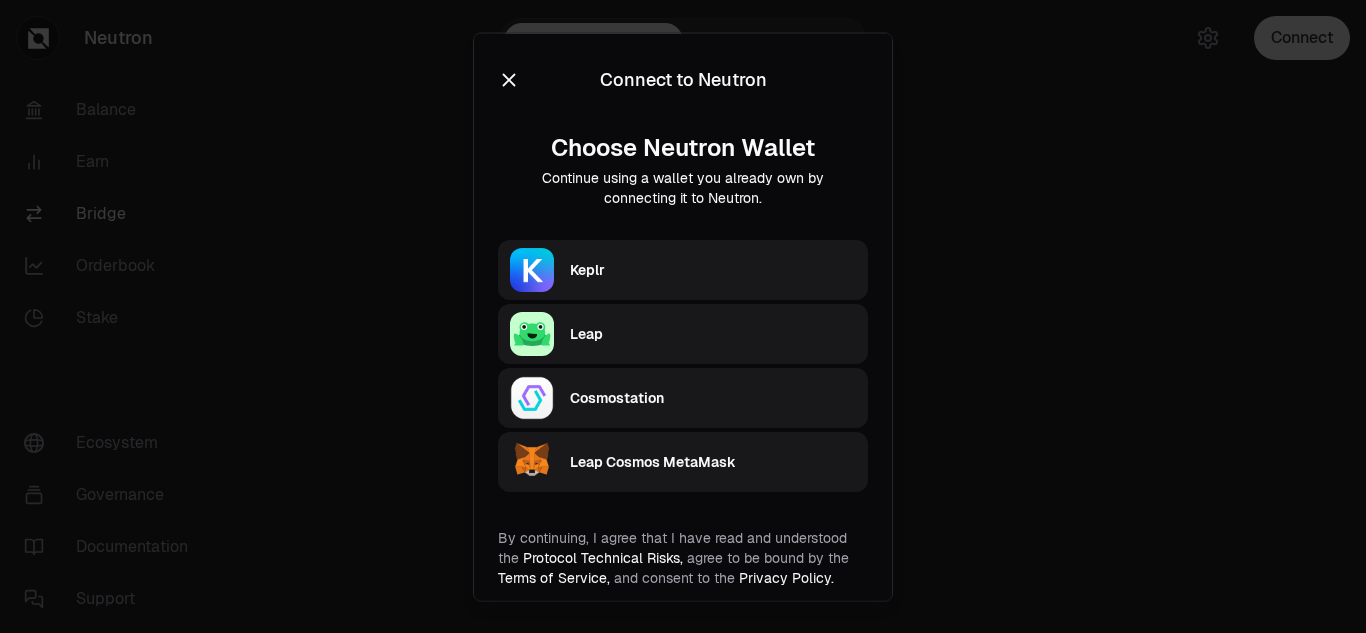 click on "Keplr" at bounding box center (713, 269) 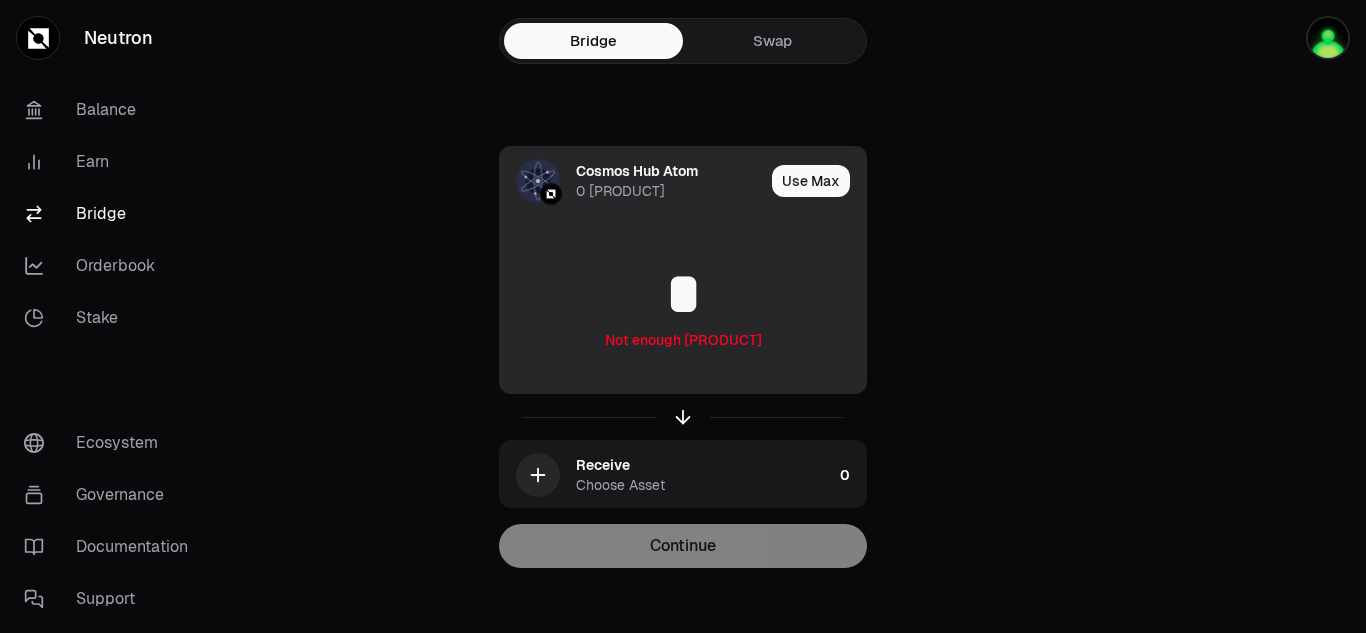 click on "Cosmos Hub Atom" at bounding box center (637, 171) 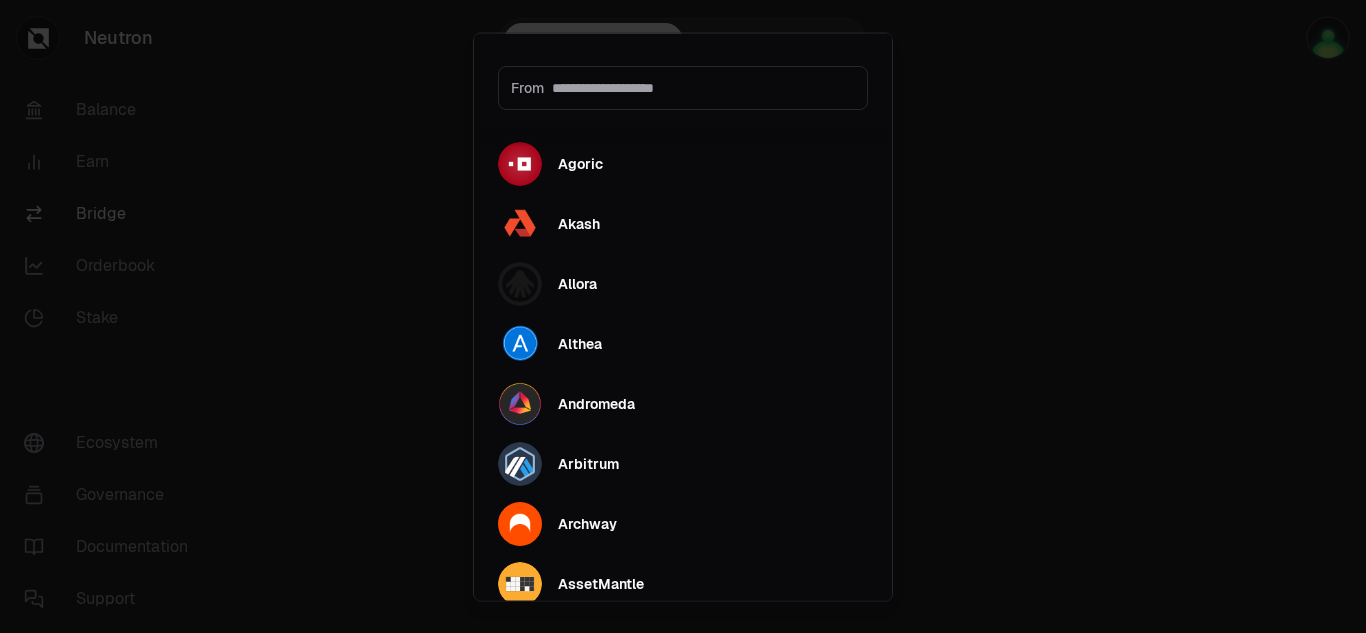 click on "From" at bounding box center [683, 87] 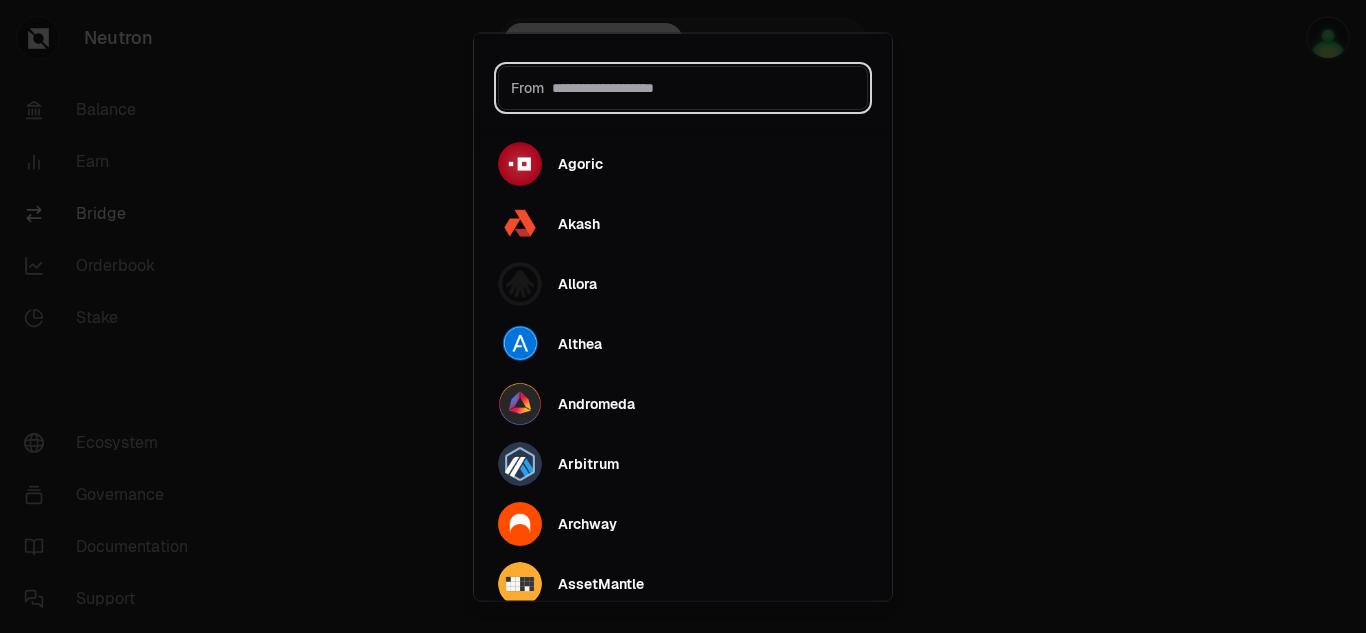 click at bounding box center [703, 87] 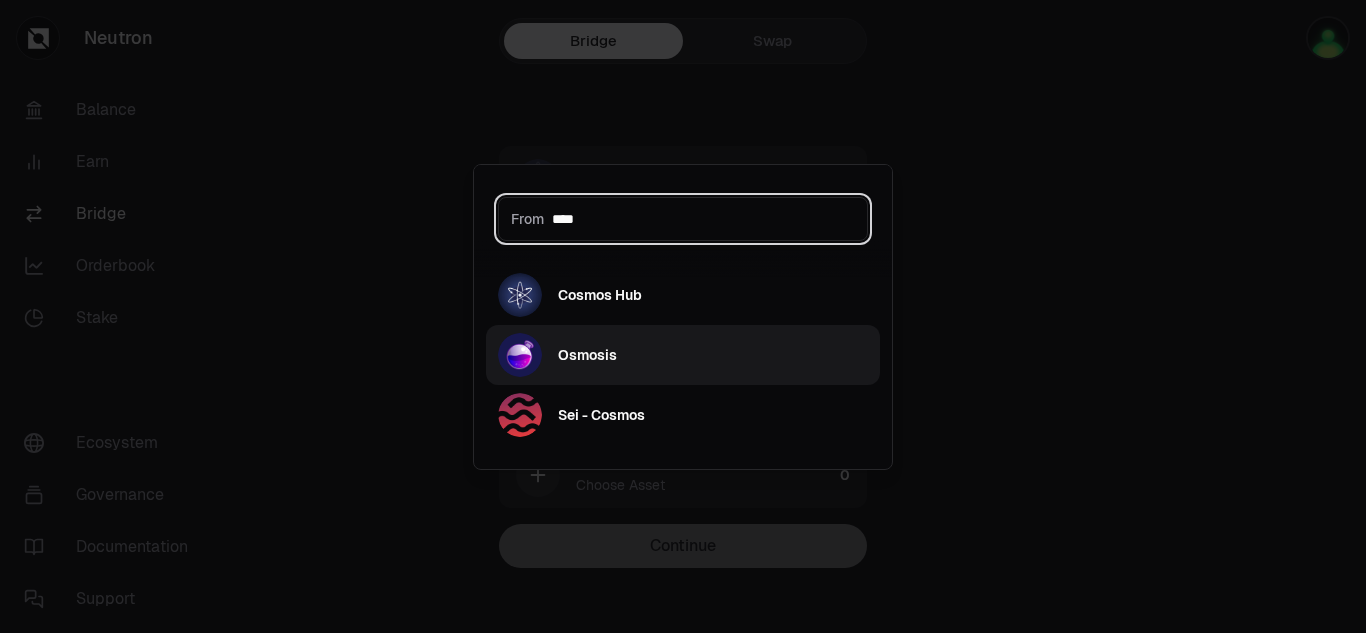 type on "****" 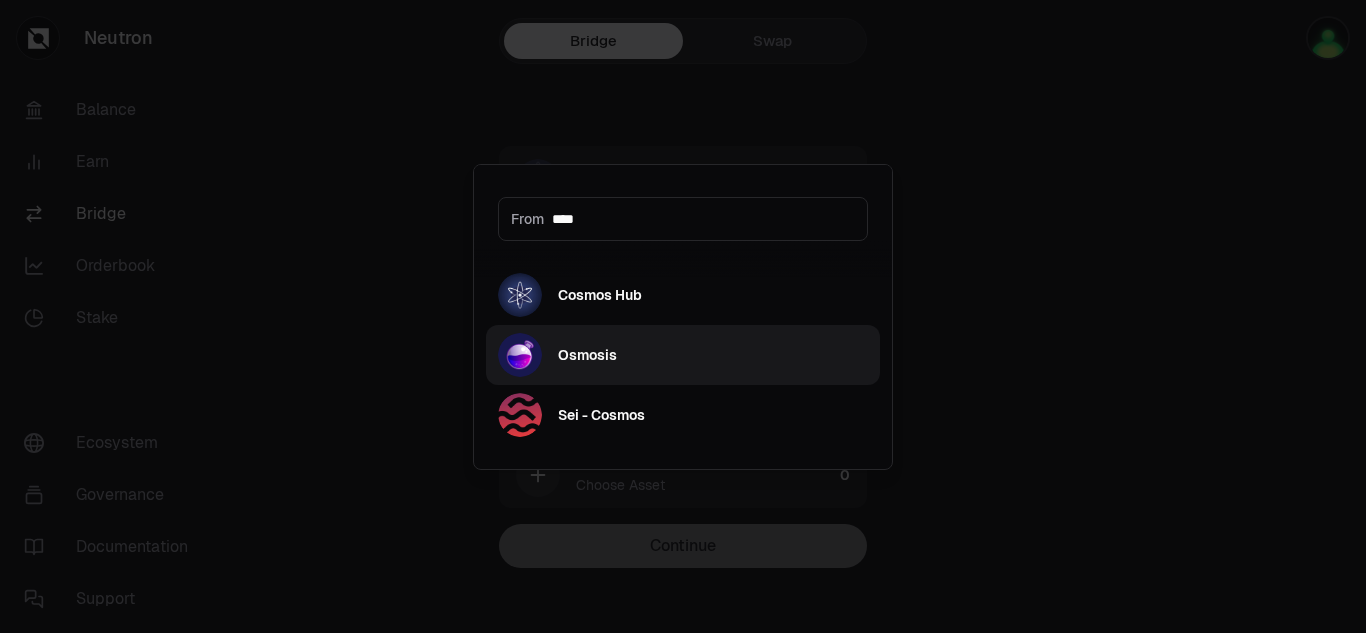 click on "Osmosis" at bounding box center (587, 355) 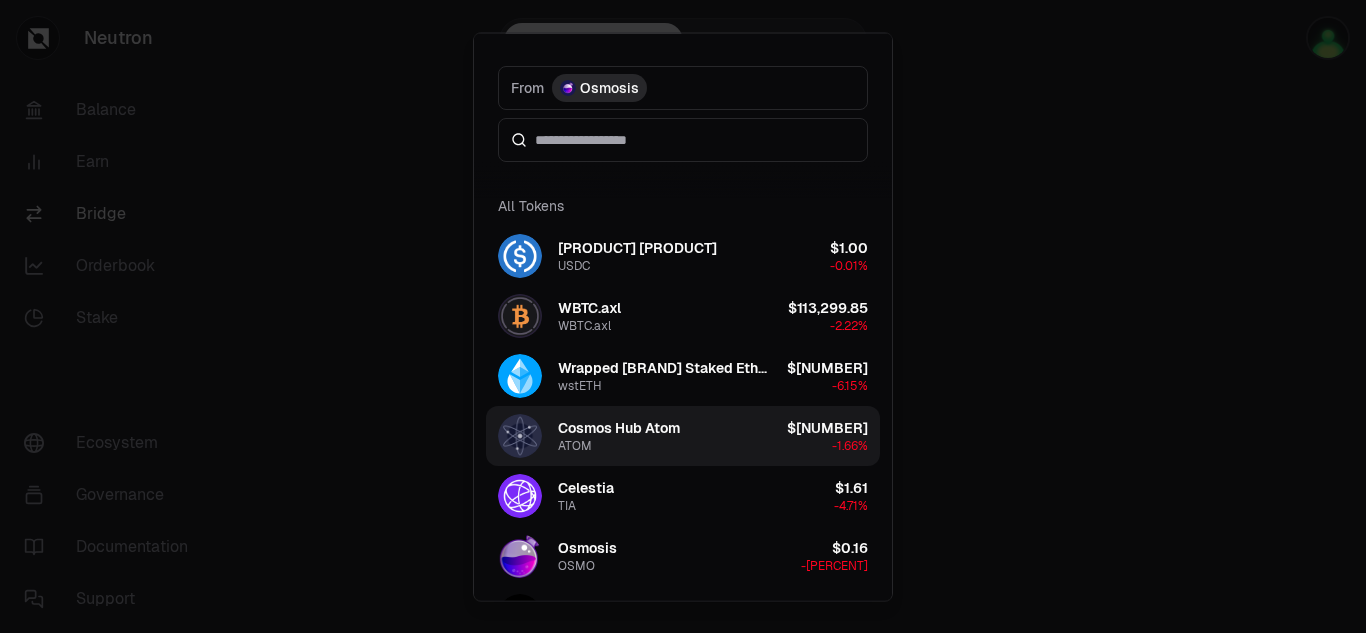 click on "Cosmos Hub Atom ATOM $[NUMBER] -[PERCENT]" at bounding box center [683, 435] 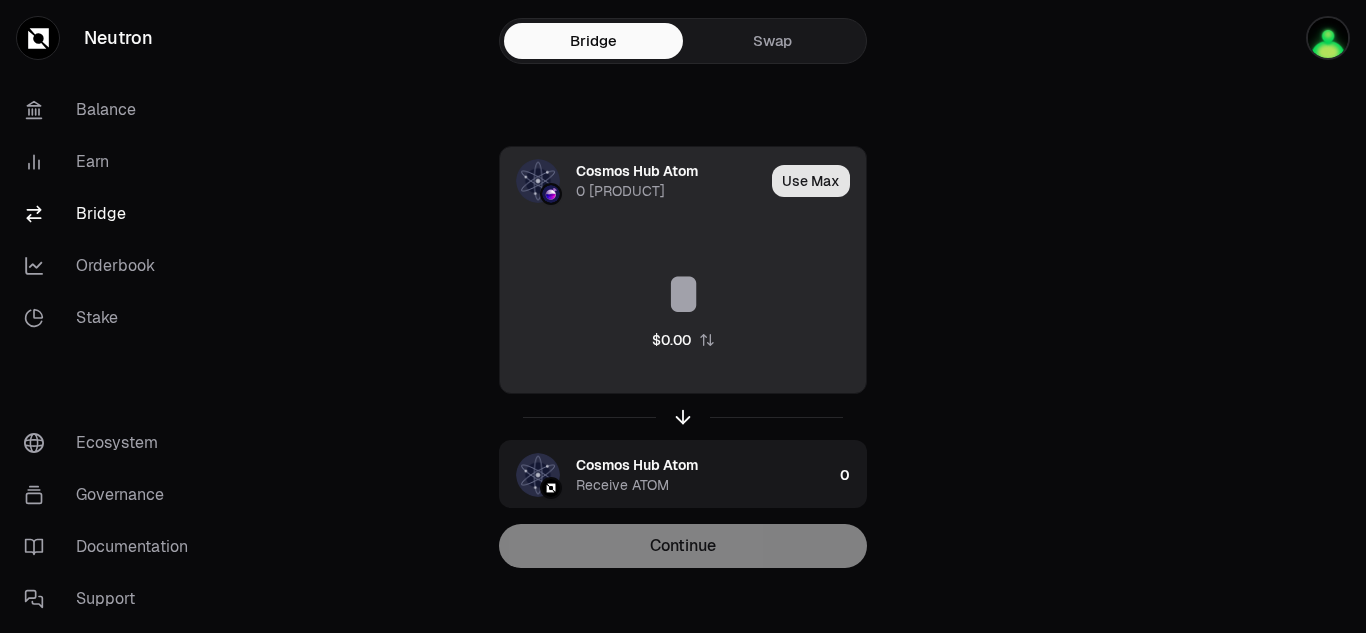 click on "Use Max" at bounding box center (811, 181) 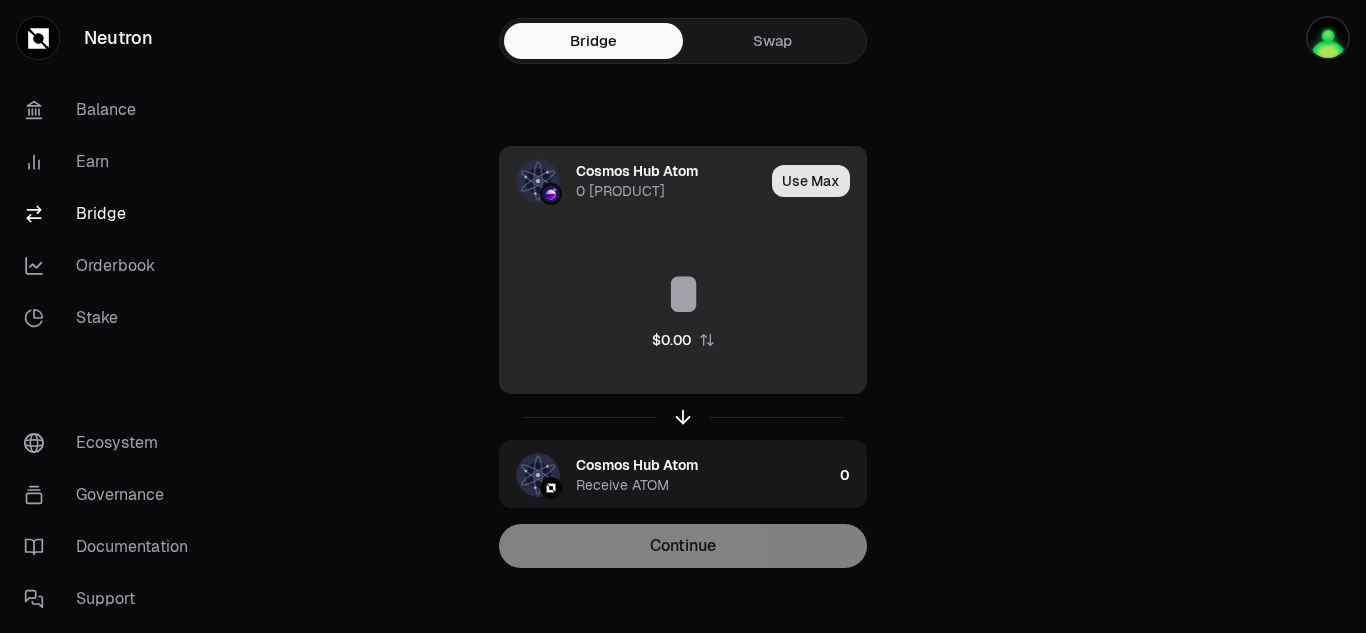 type on "*" 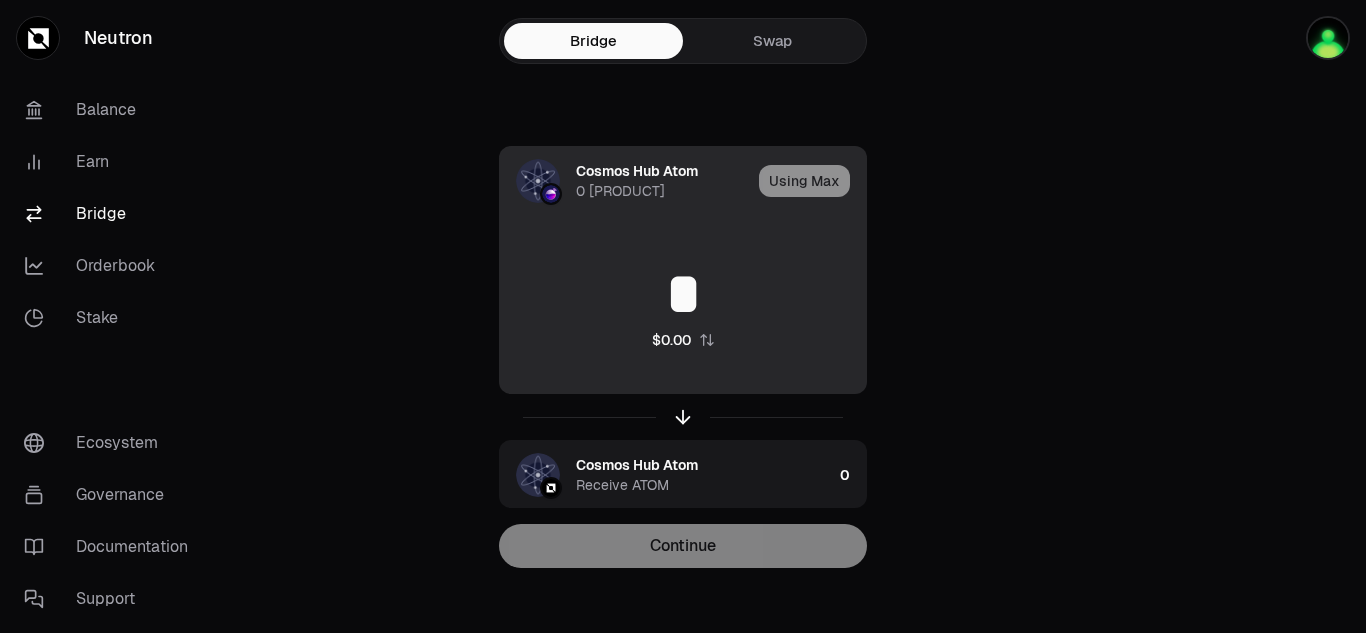 click on "0 [PRODUCT]" at bounding box center (620, 191) 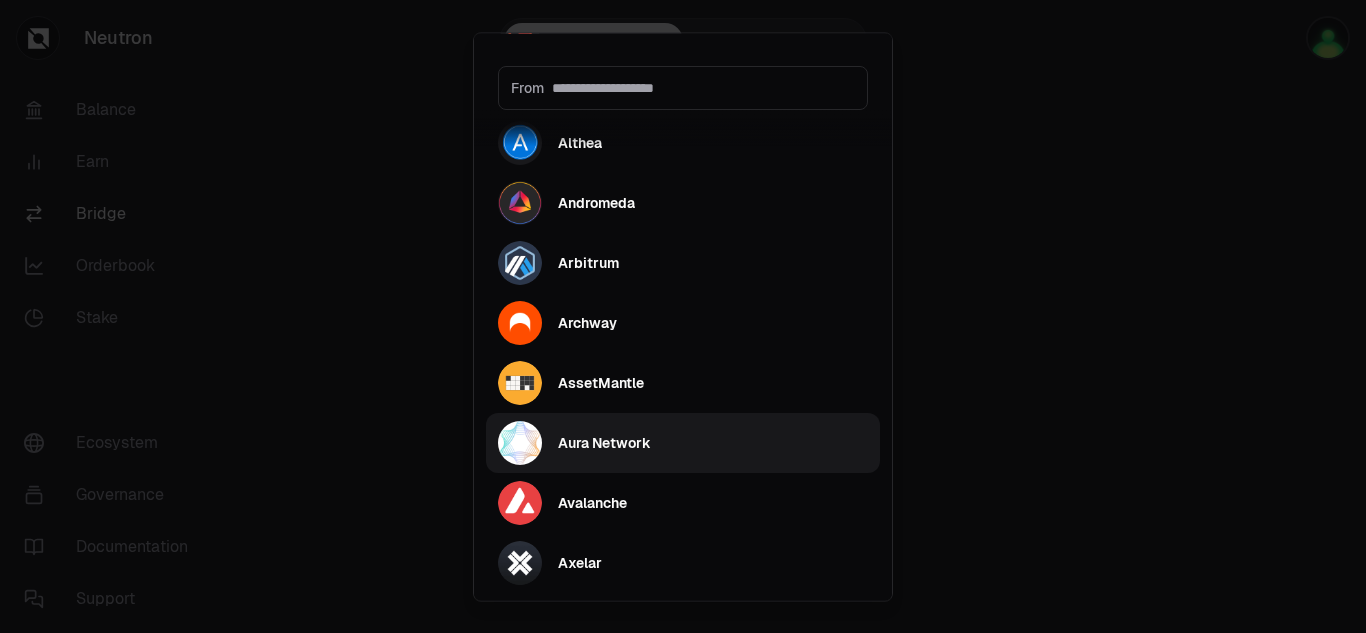 scroll, scrollTop: 300, scrollLeft: 0, axis: vertical 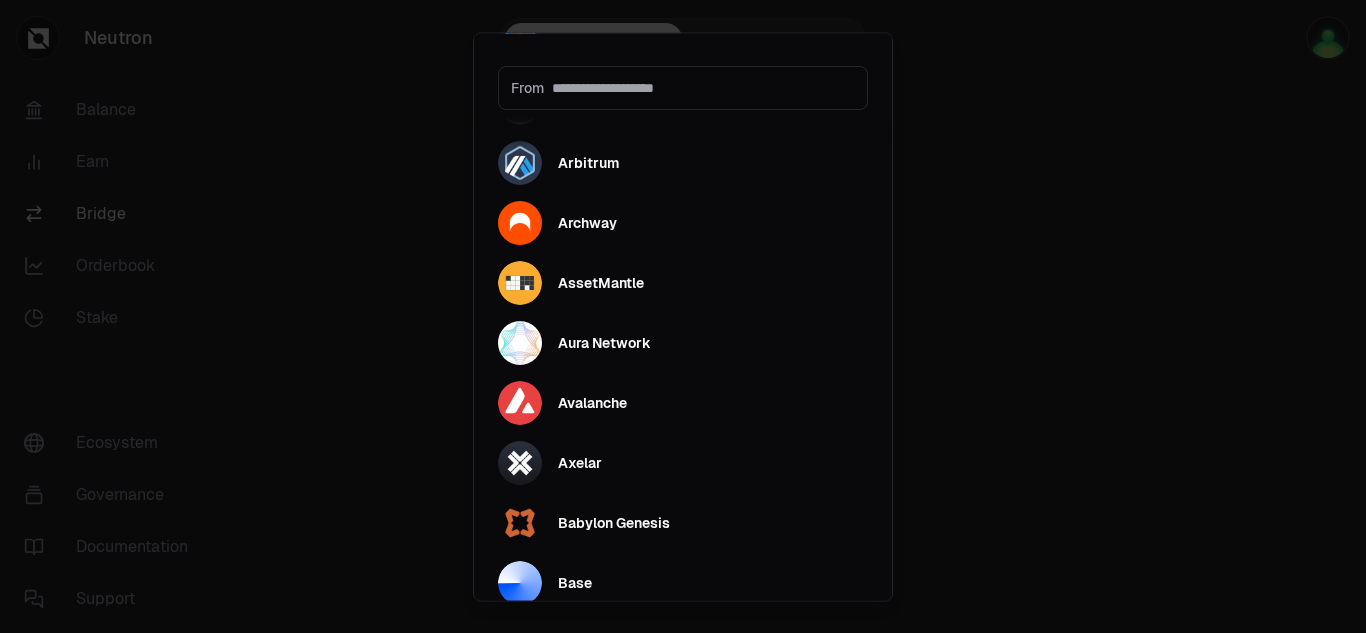 click at bounding box center (703, 87) 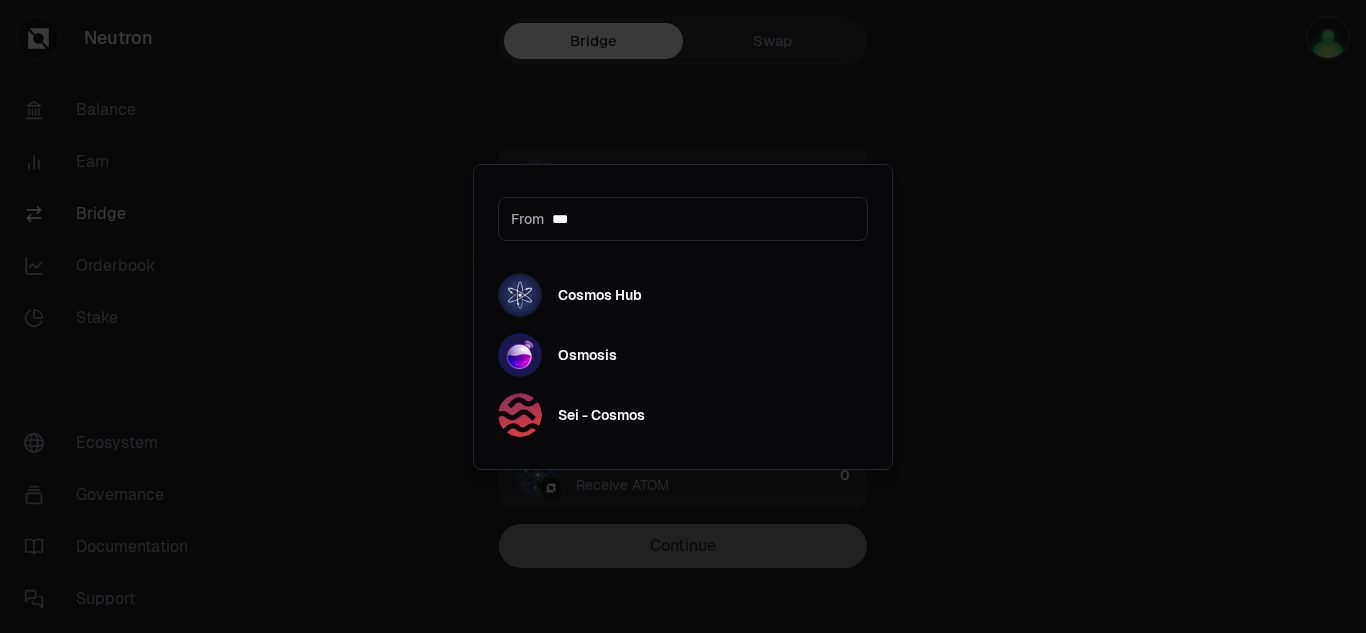 scroll, scrollTop: 0, scrollLeft: 0, axis: both 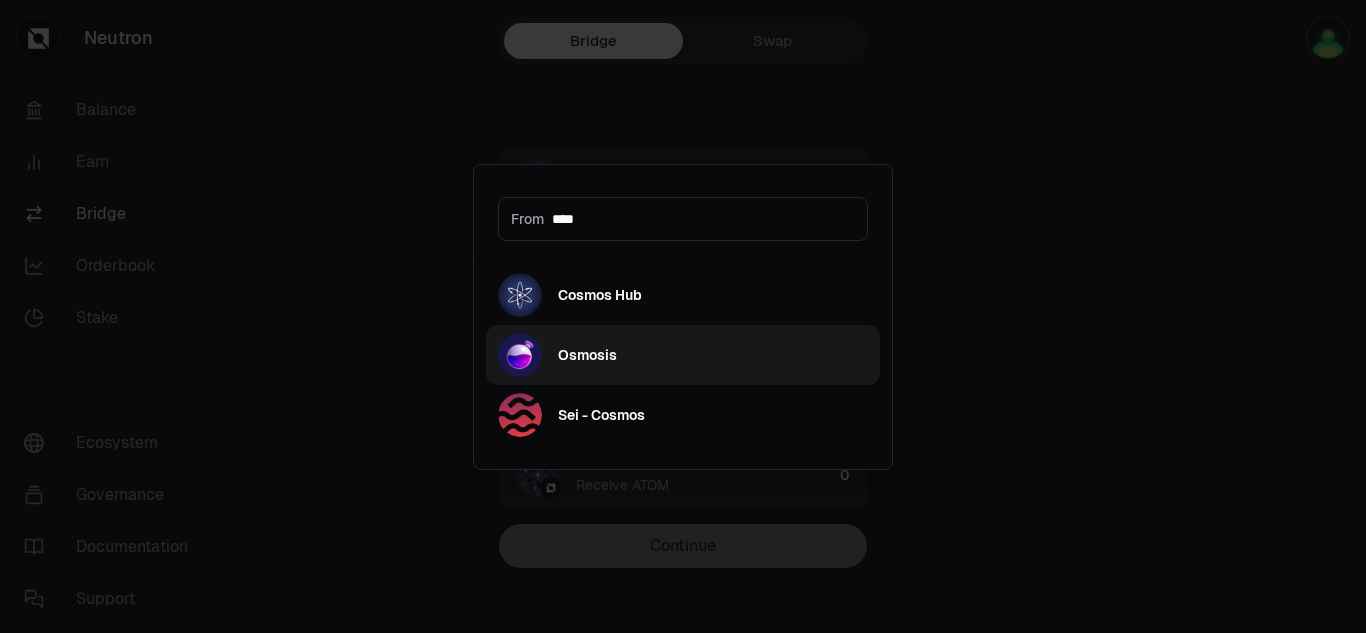click on "Osmosis" at bounding box center (683, 355) 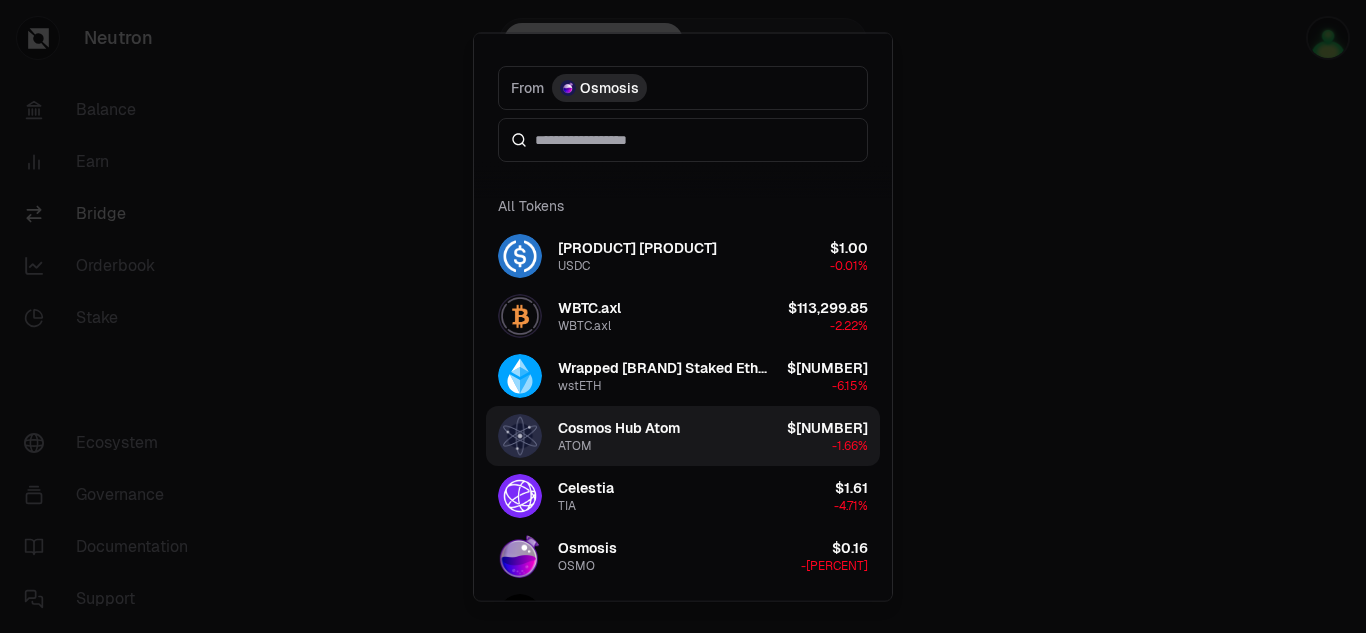 click on "Cosmos Hub Atom ATOM" at bounding box center [619, 435] 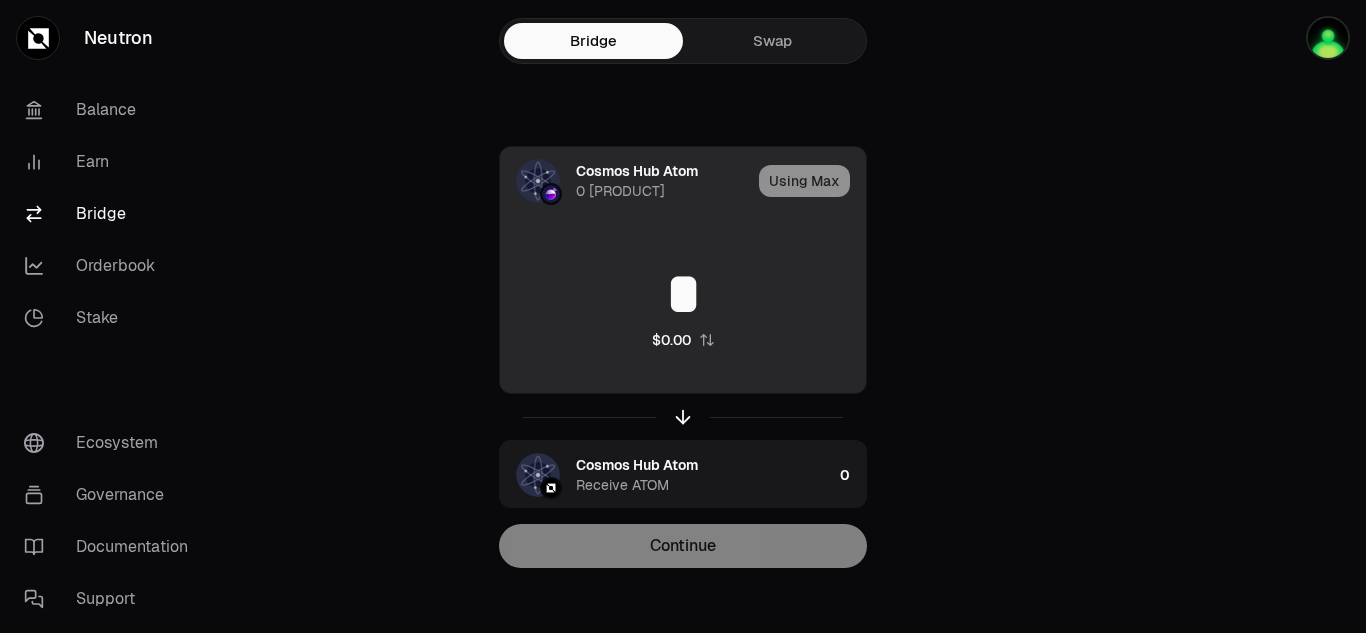 click on "*" at bounding box center [683, 294] 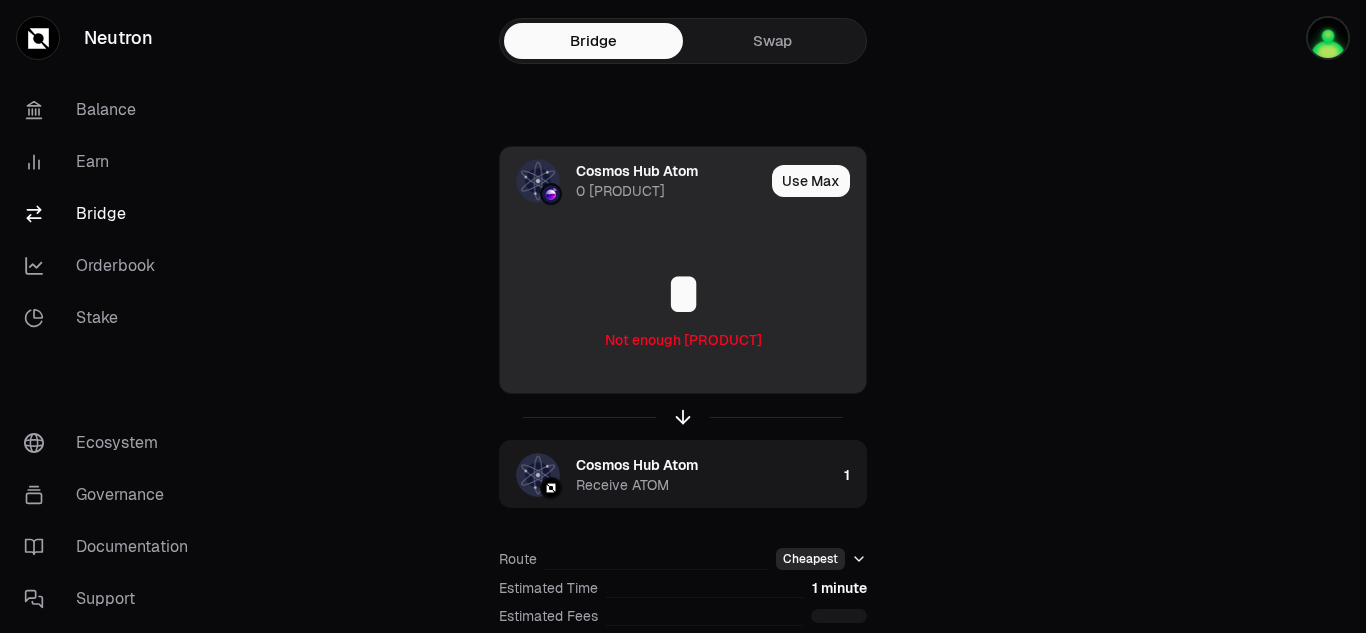 type on "*" 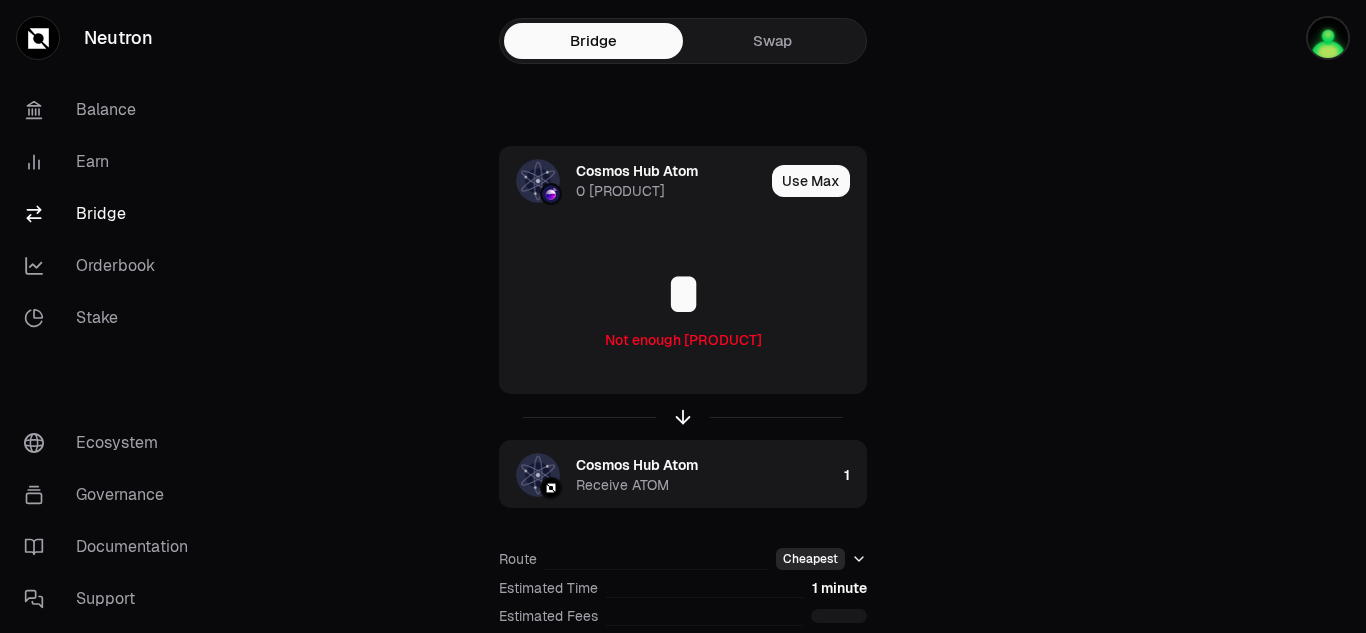 click on "Swap" at bounding box center (772, 41) 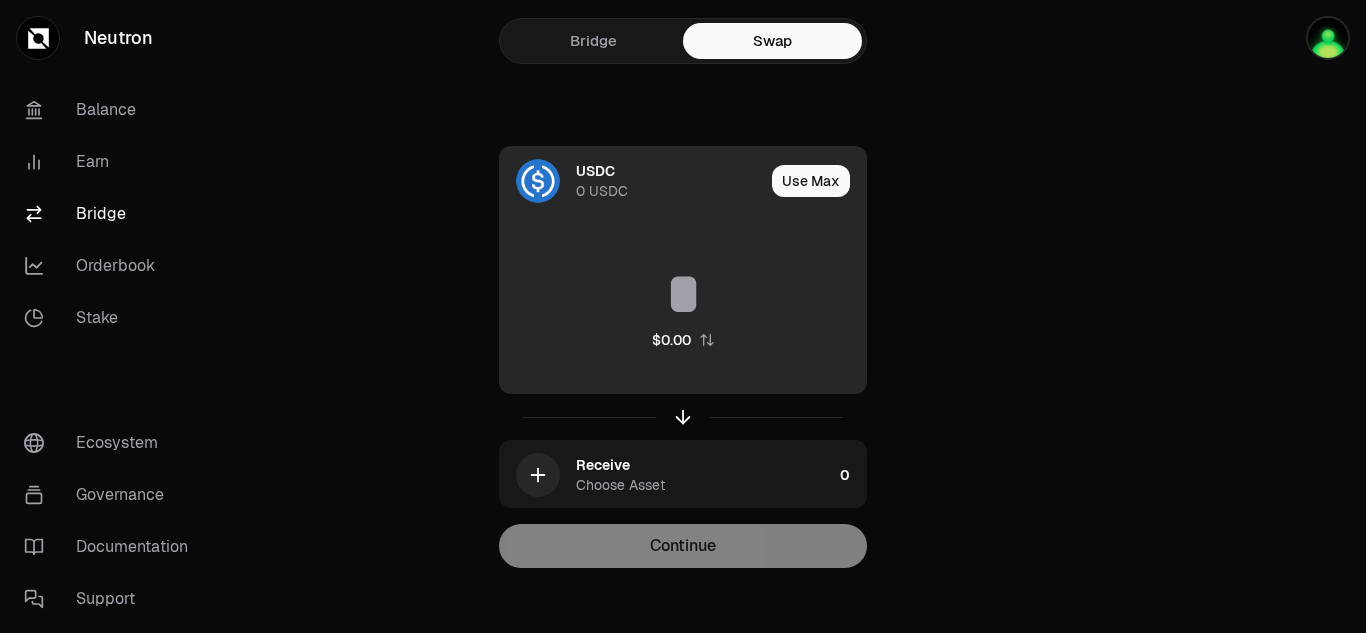 click on "0 USDC" at bounding box center (602, 191) 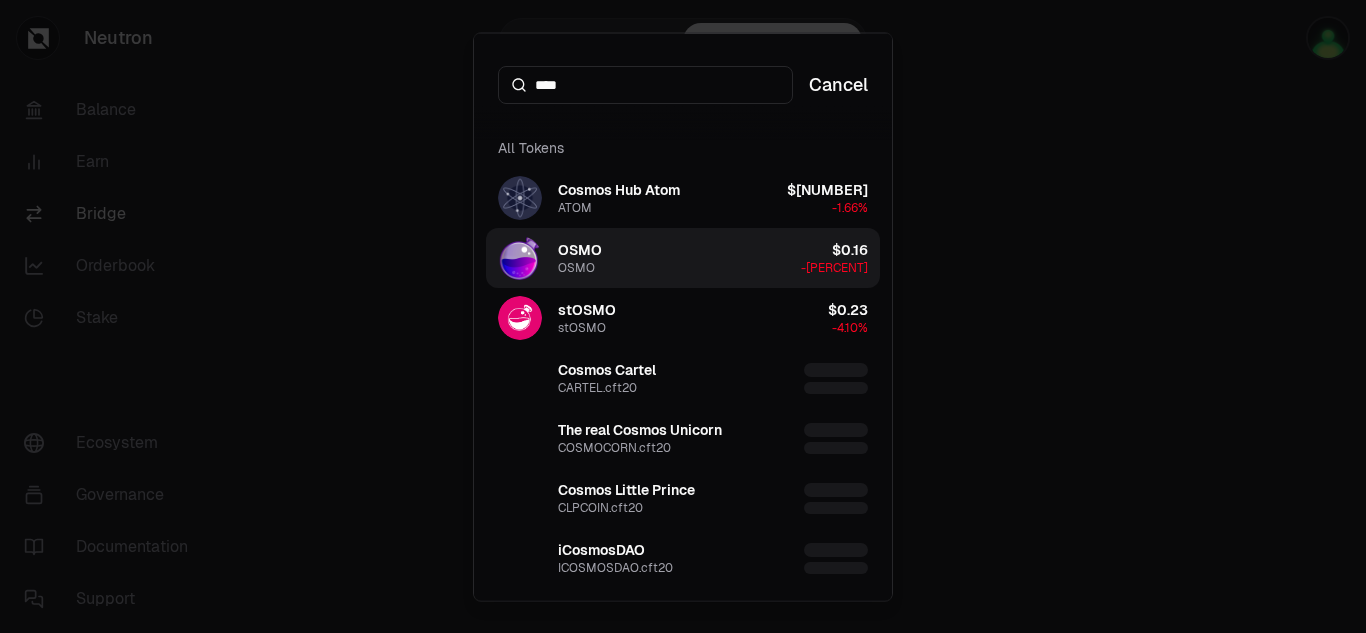 type on "****" 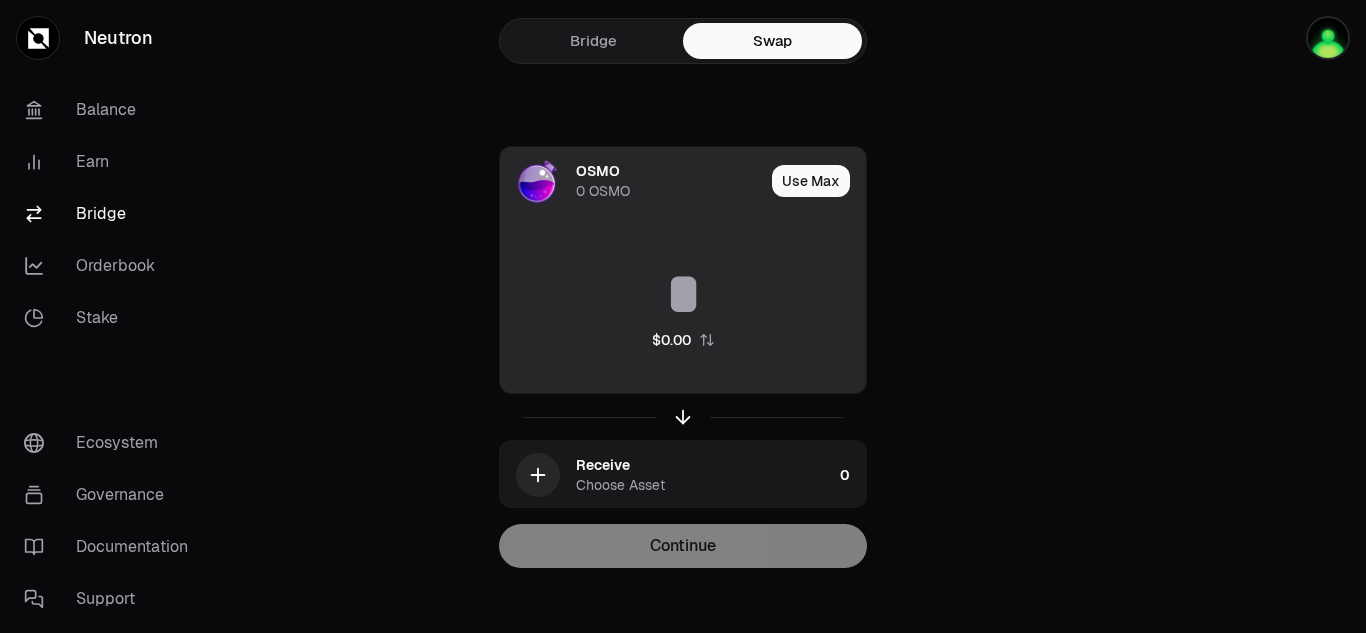 click at bounding box center (683, 294) 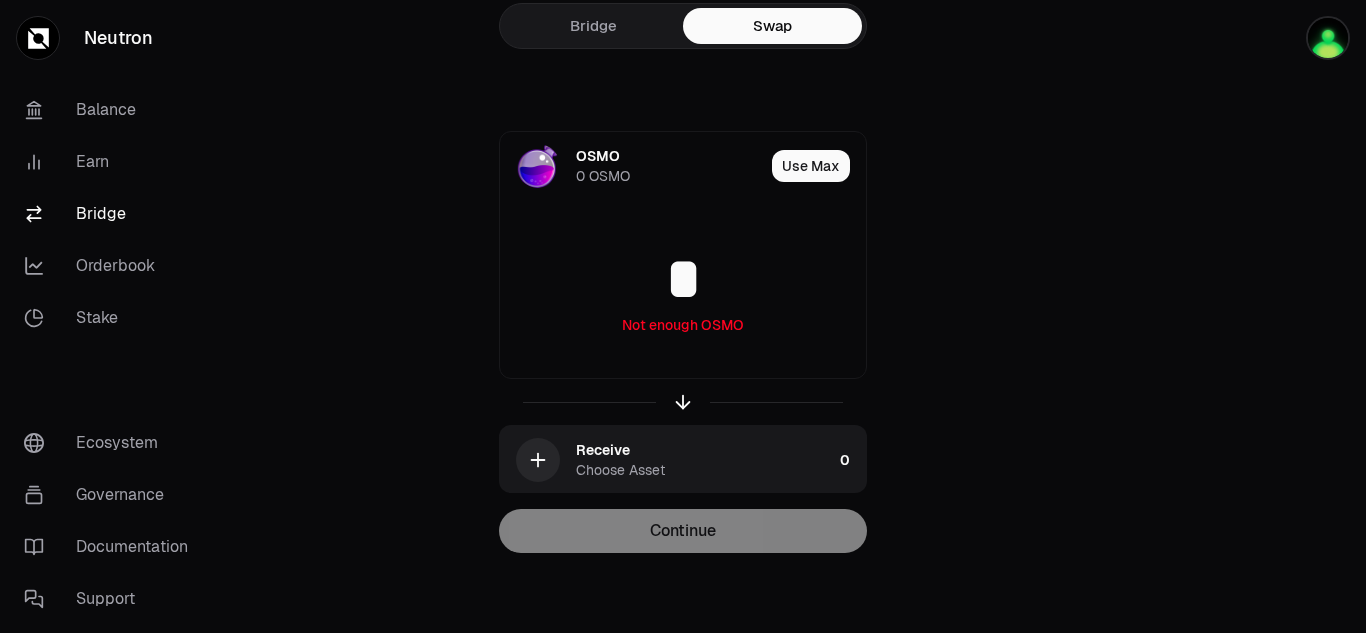 scroll, scrollTop: 0, scrollLeft: 0, axis: both 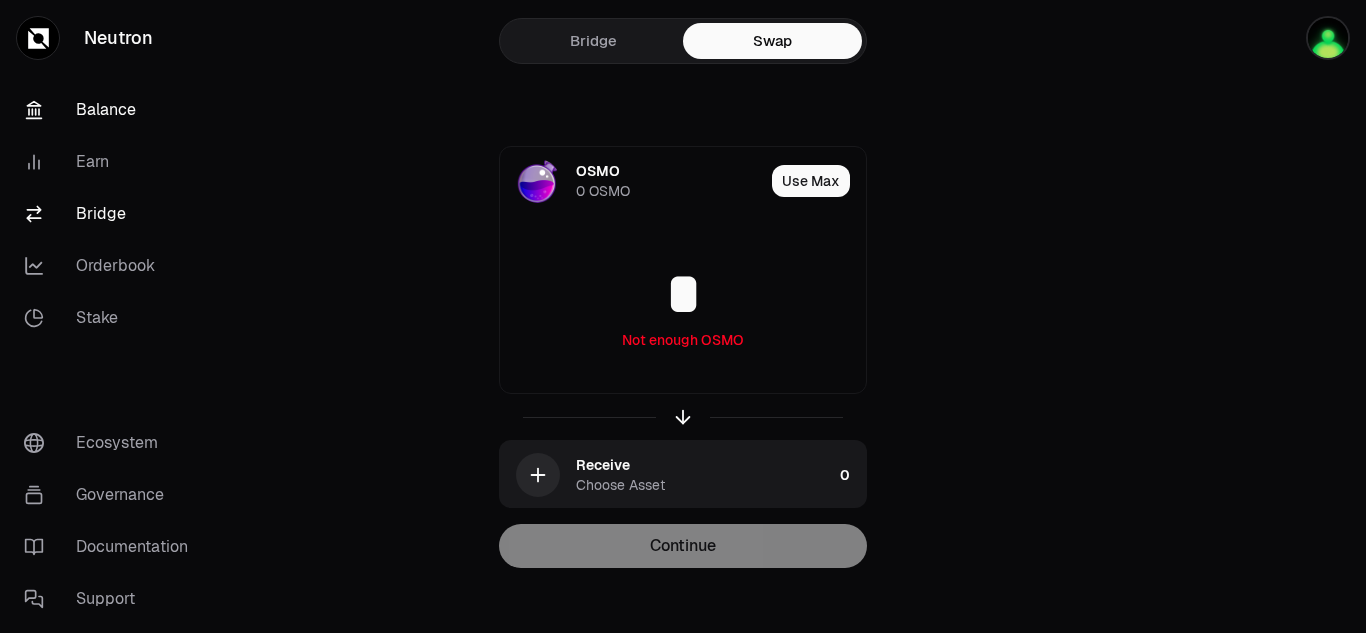 type on "*" 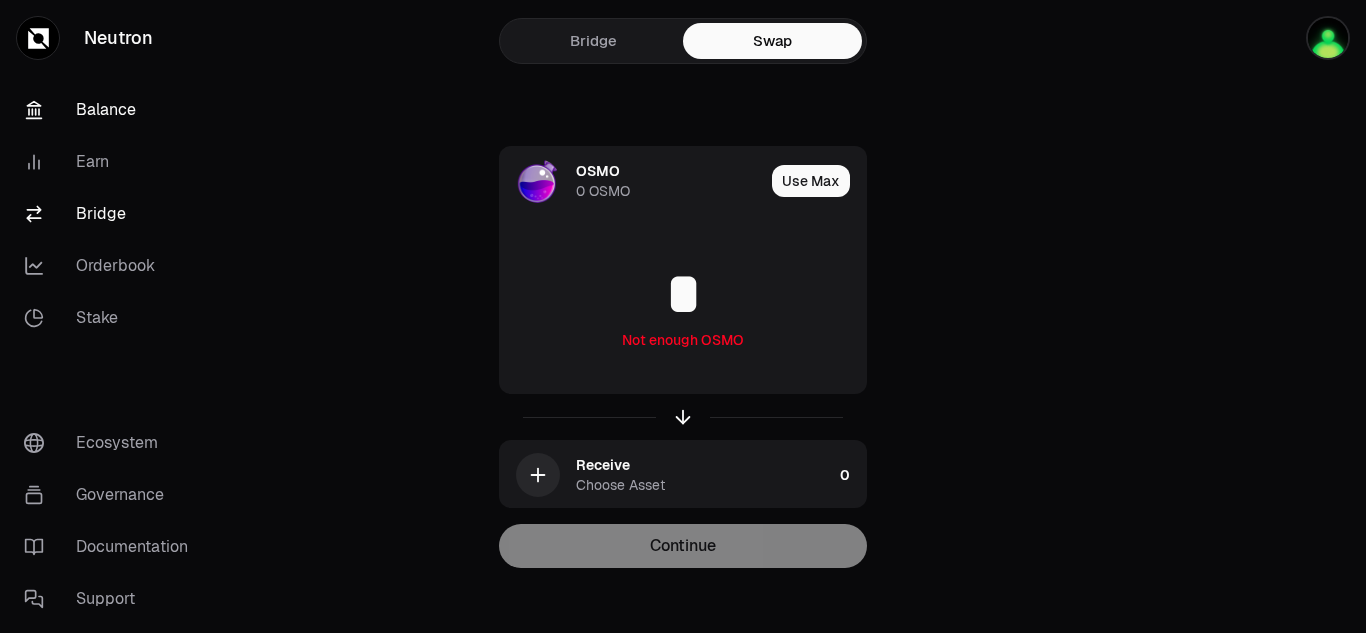 click on "Balance" at bounding box center (112, 110) 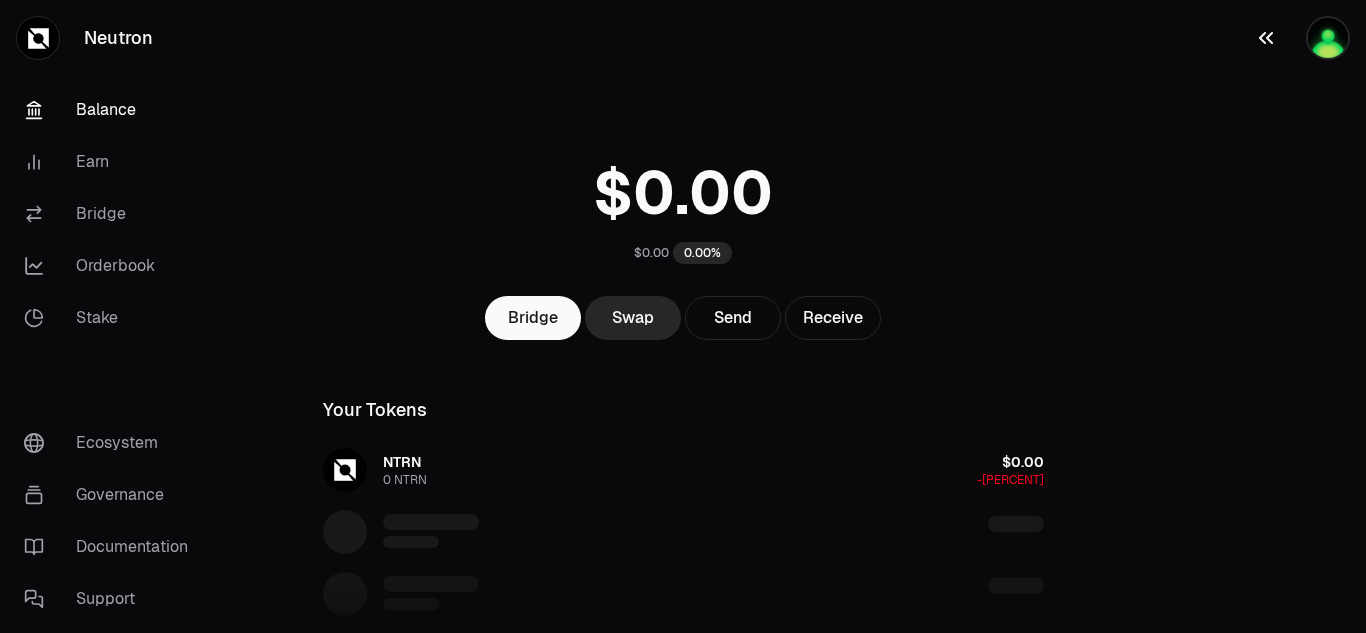 click at bounding box center [1328, 38] 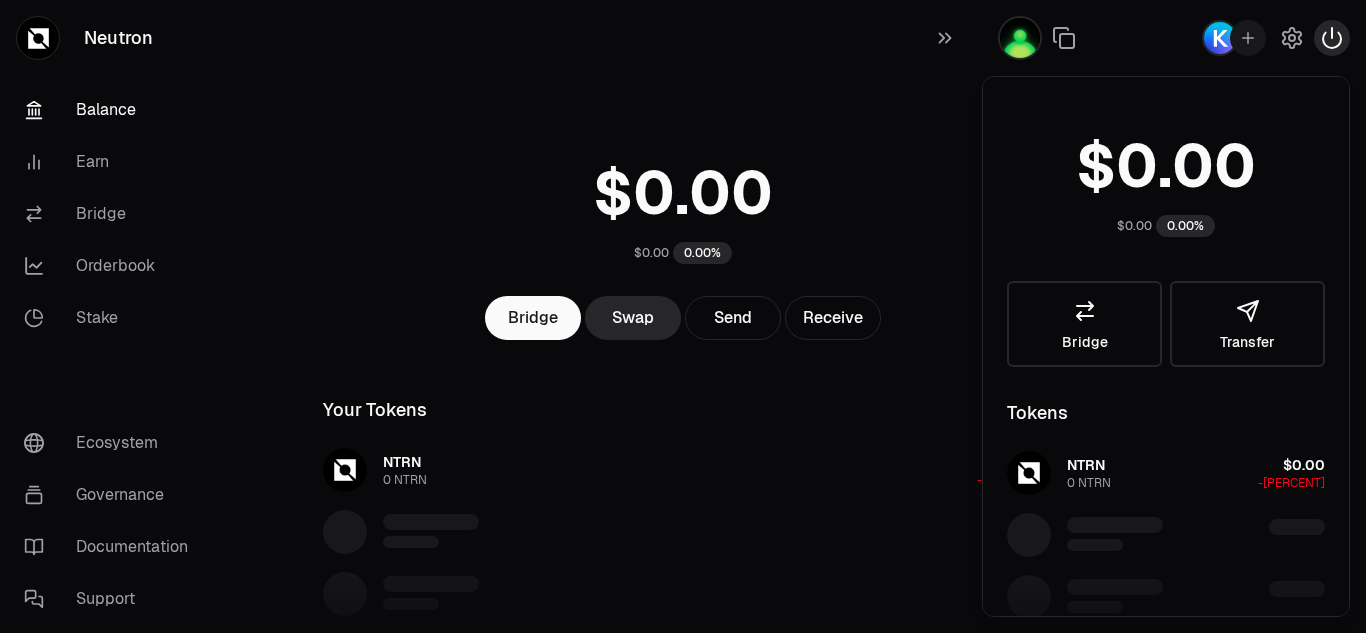 click 